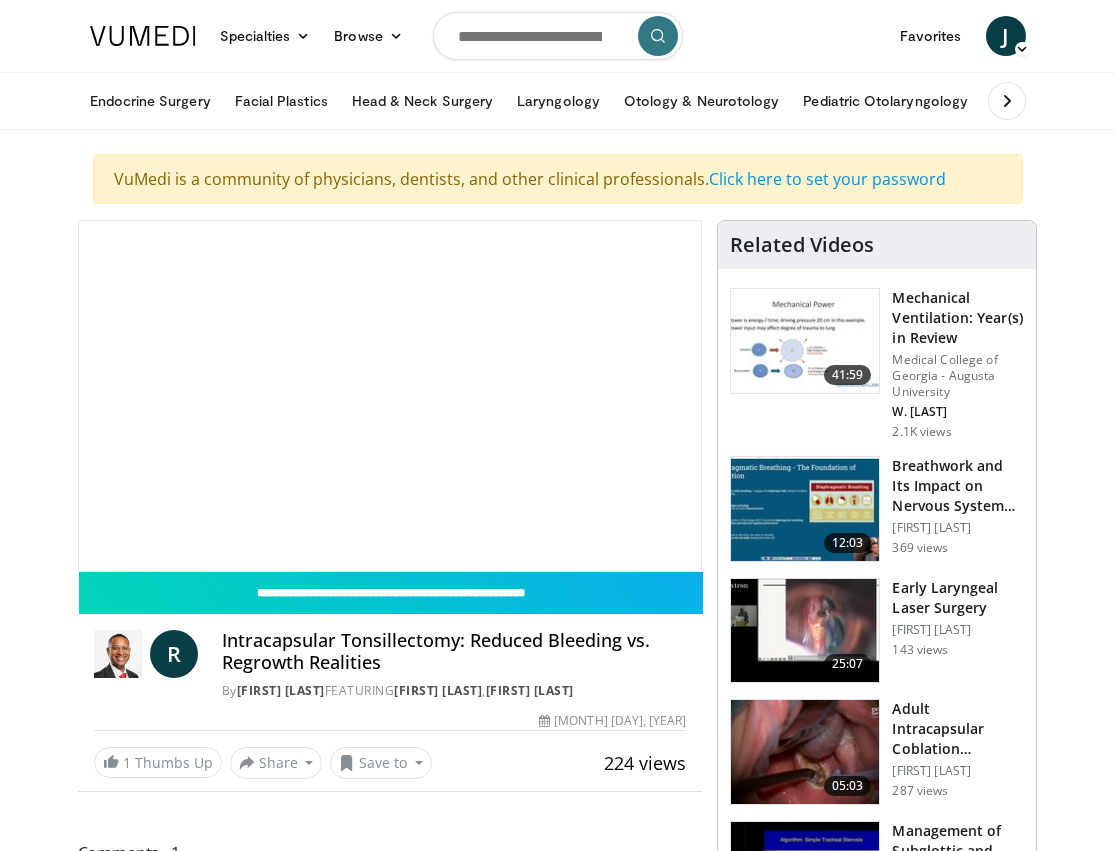 scroll, scrollTop: 0, scrollLeft: 0, axis: both 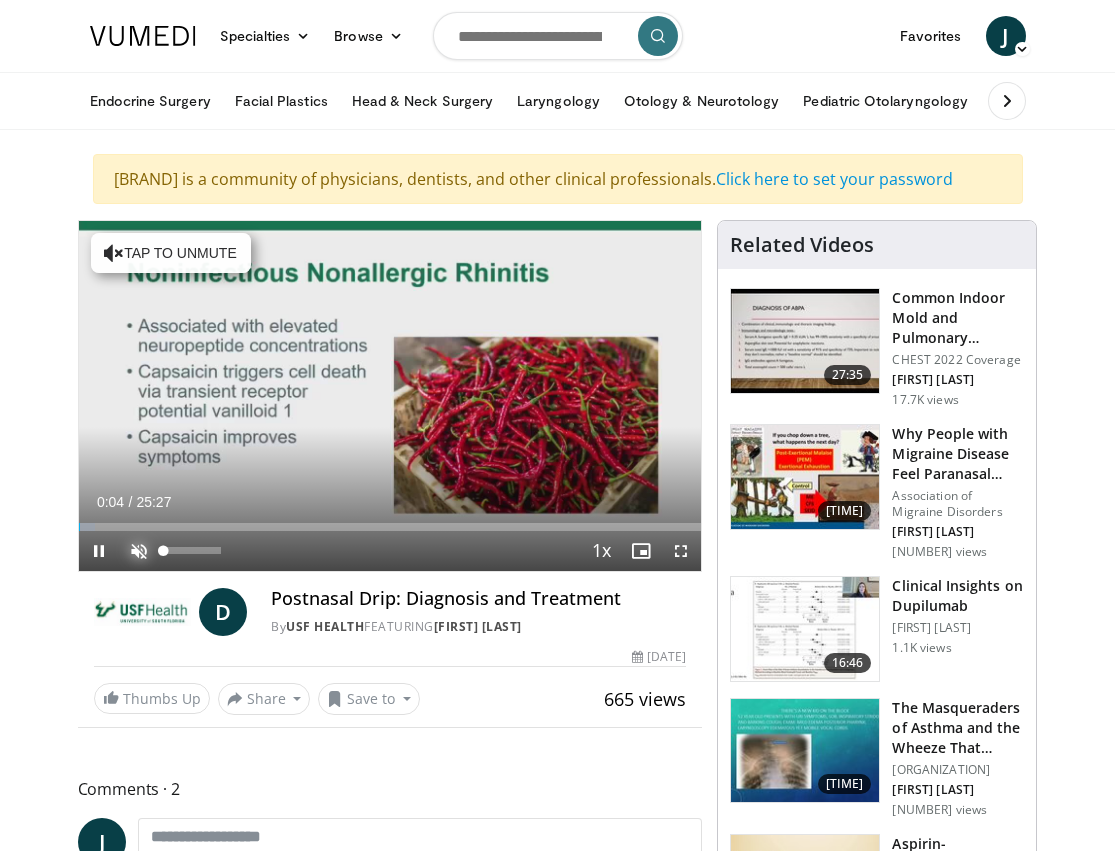 click at bounding box center [139, 551] 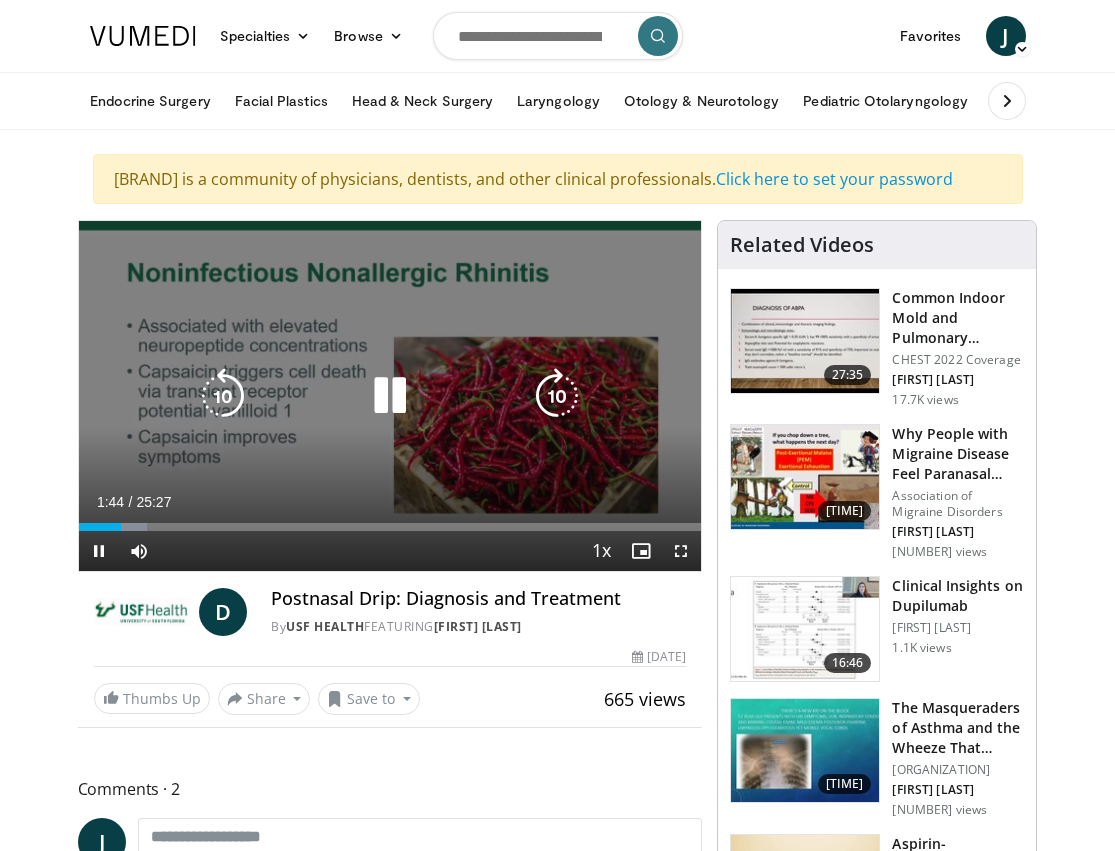 click at bounding box center (390, 396) 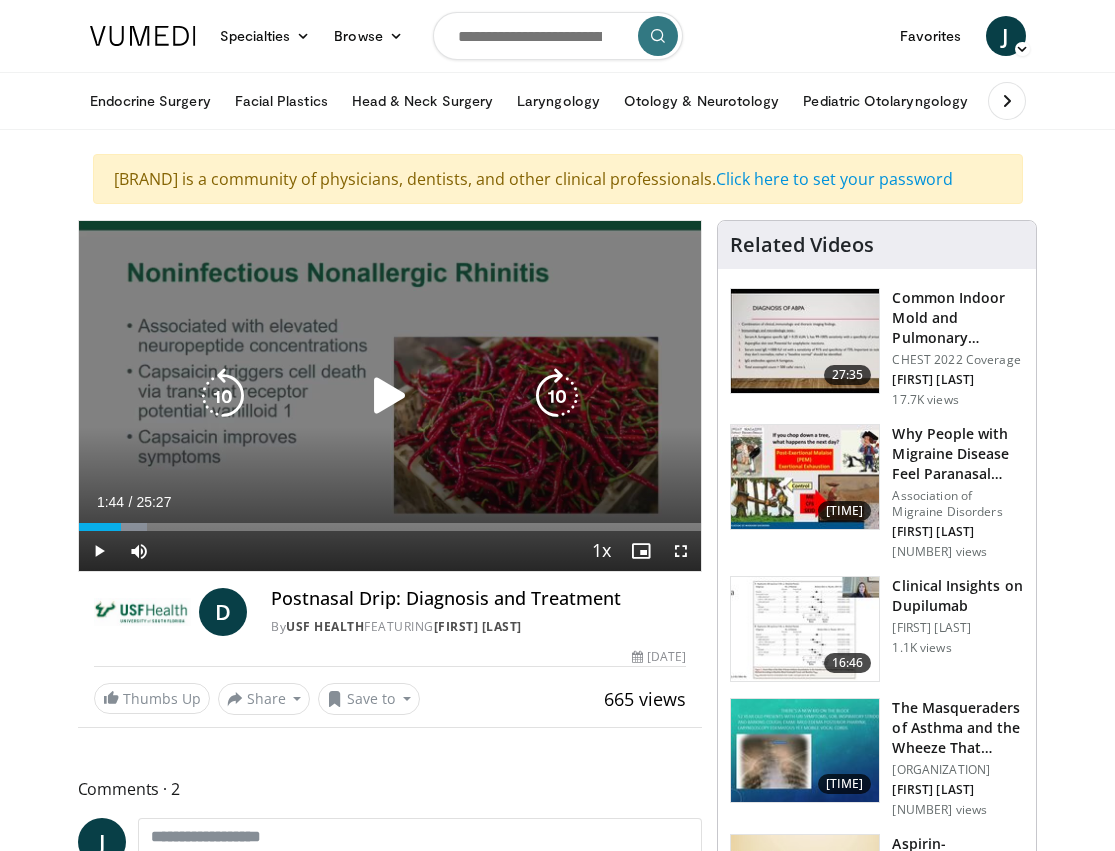 click at bounding box center (390, 396) 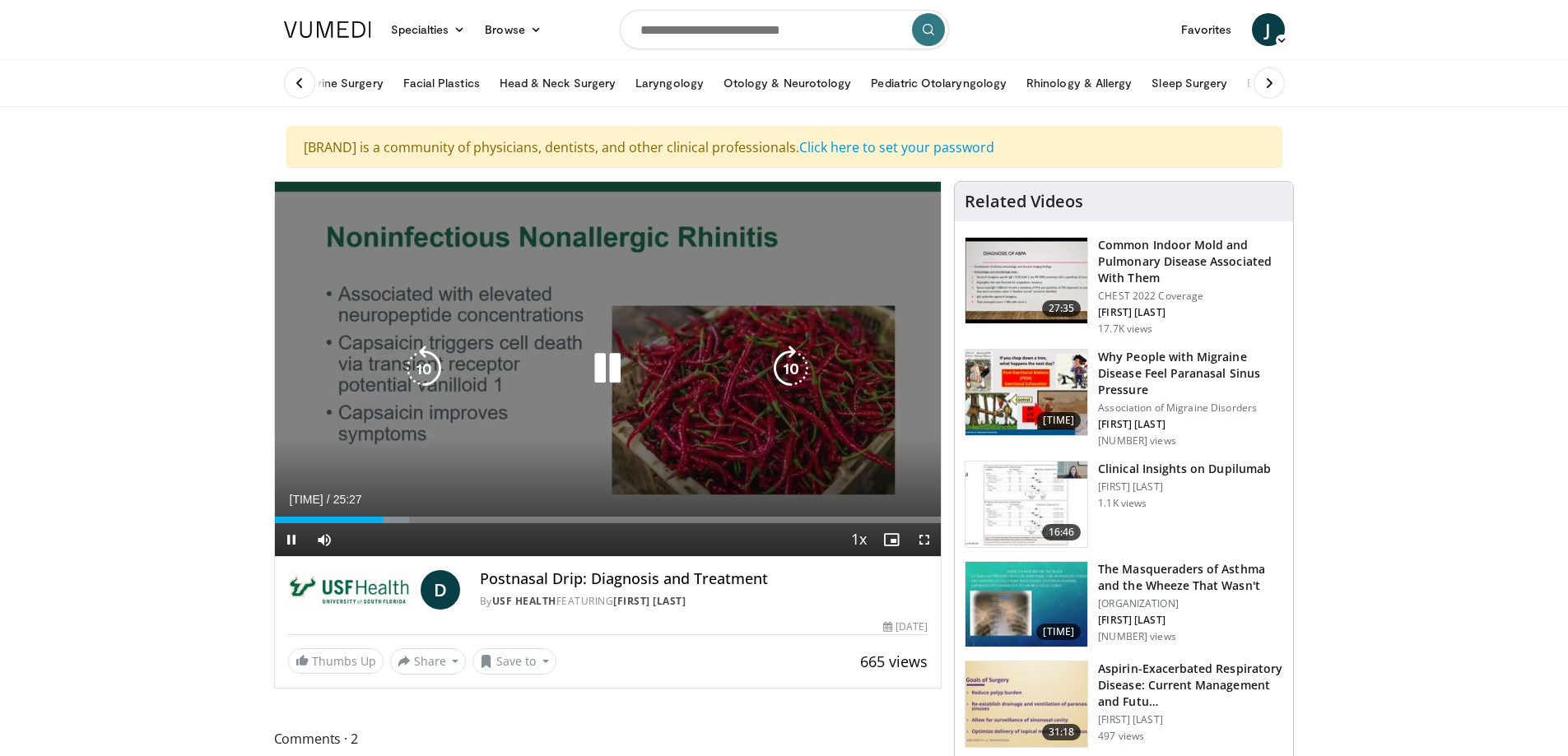 click at bounding box center (607, 369) 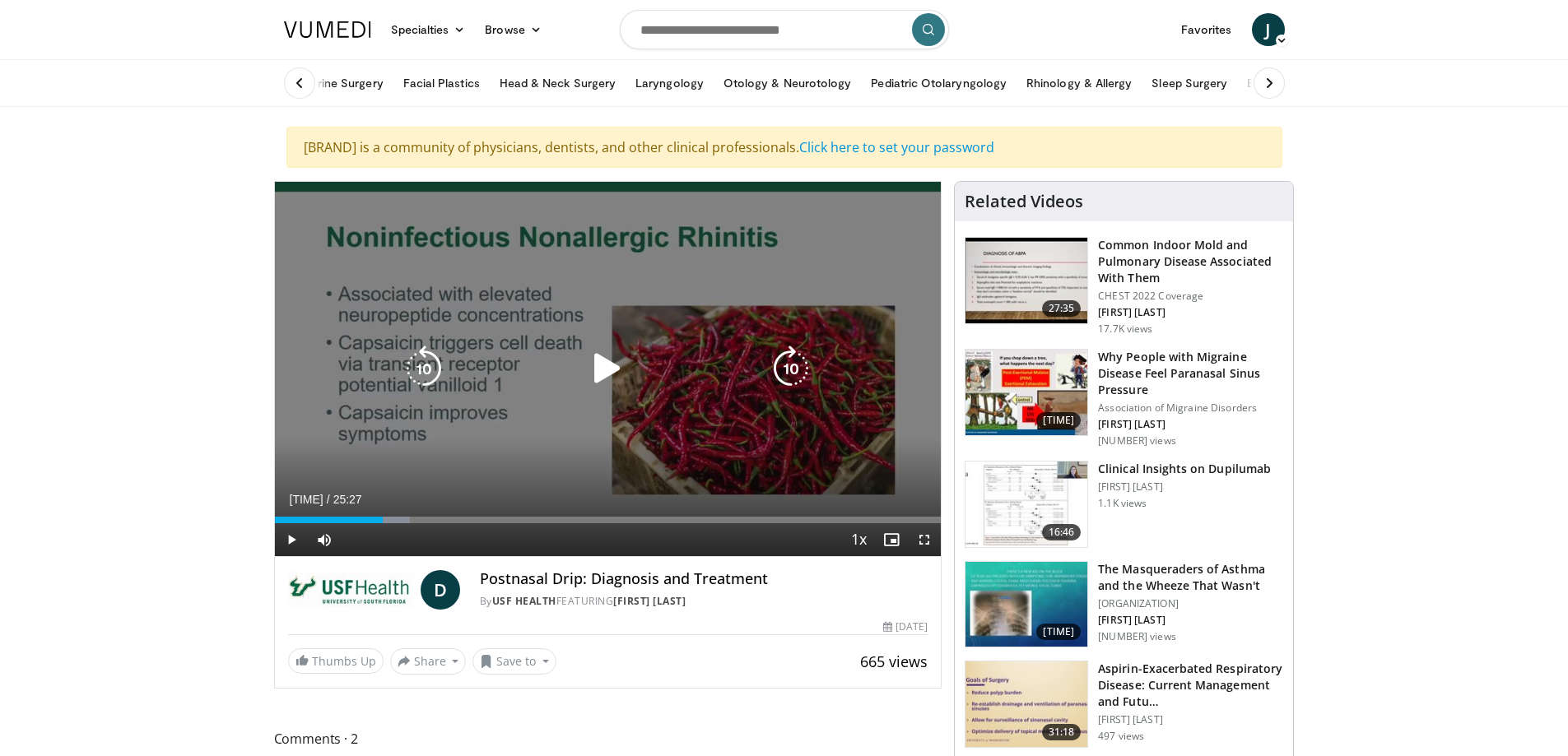 click at bounding box center (607, 369) 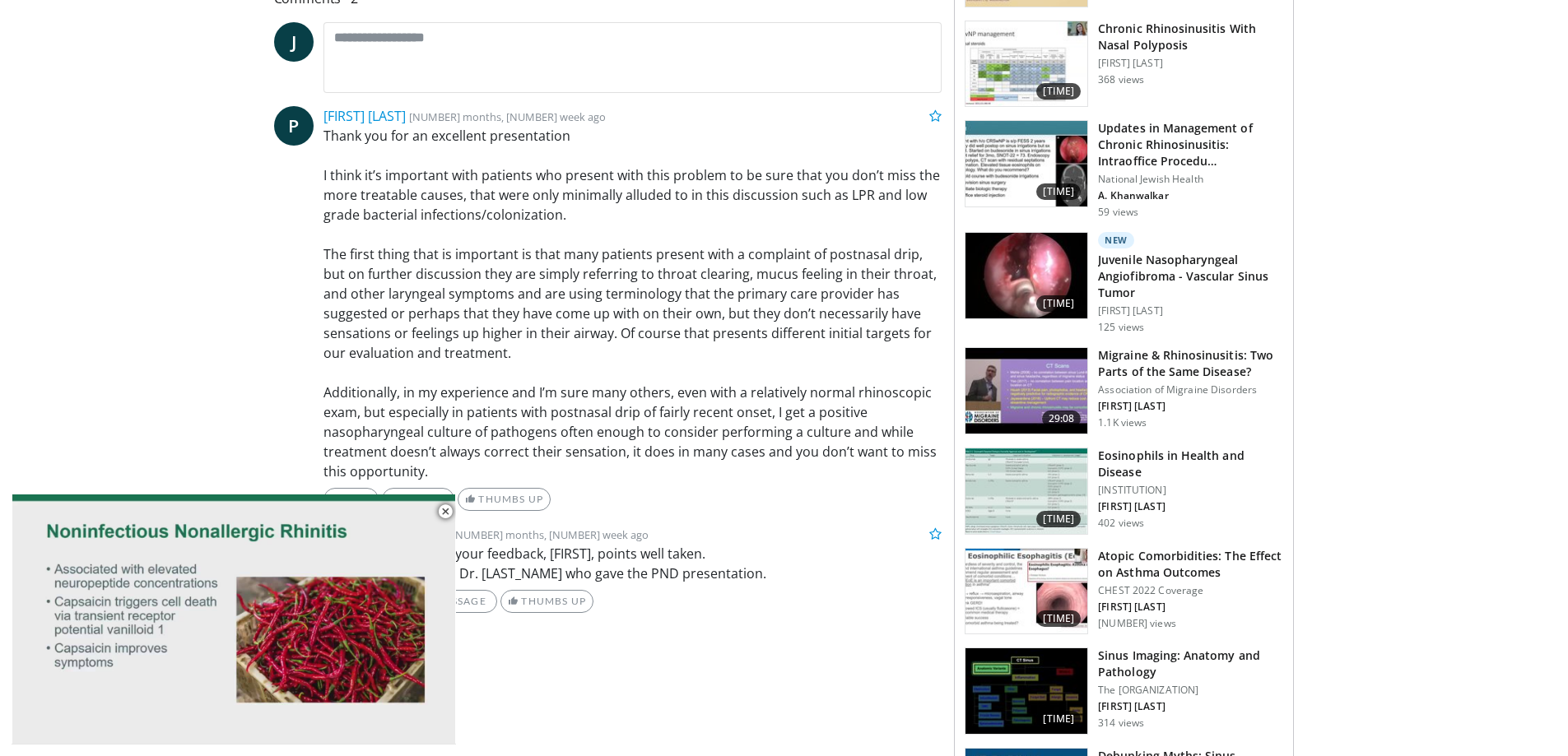 scroll, scrollTop: 823, scrollLeft: 0, axis: vertical 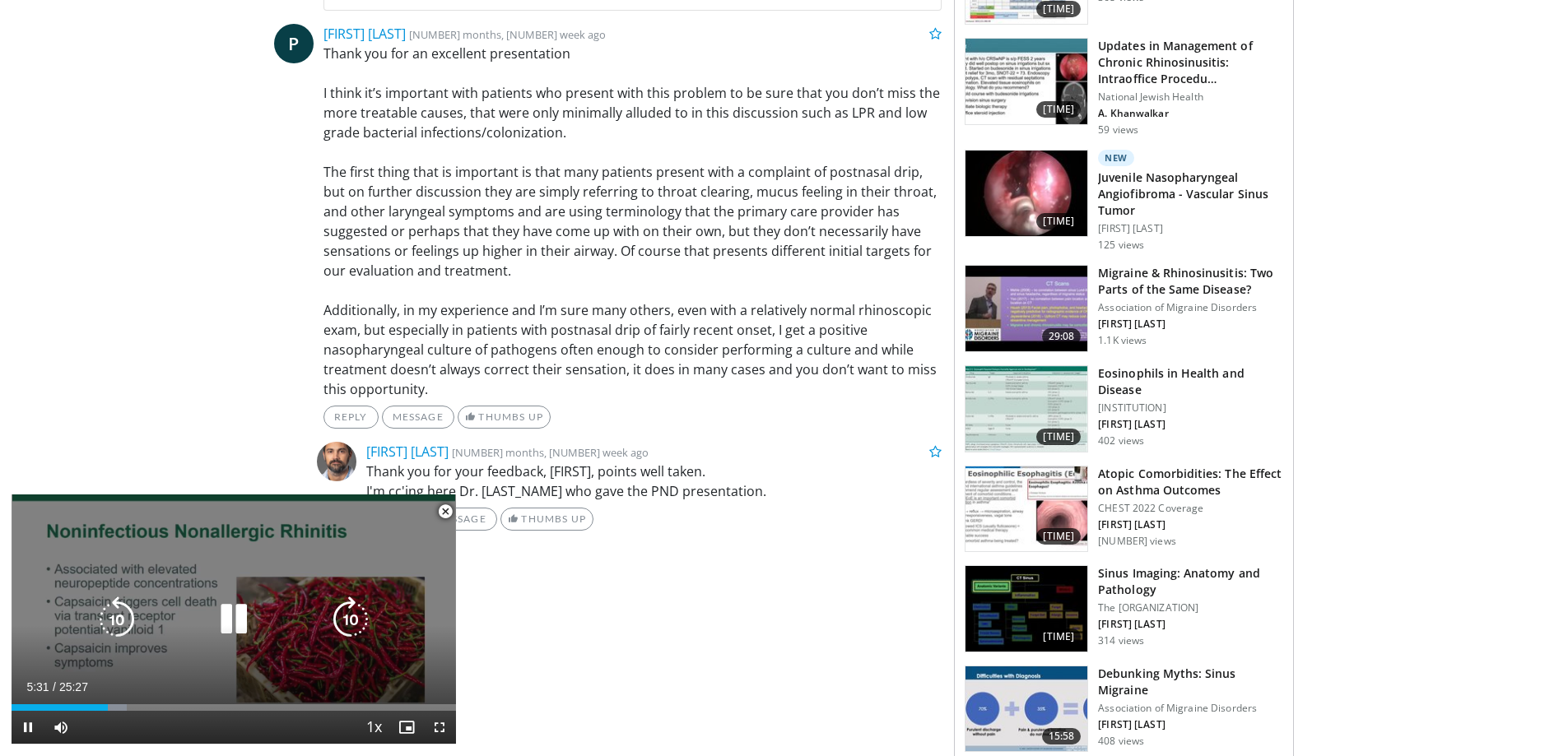click at bounding box center [234, 619] 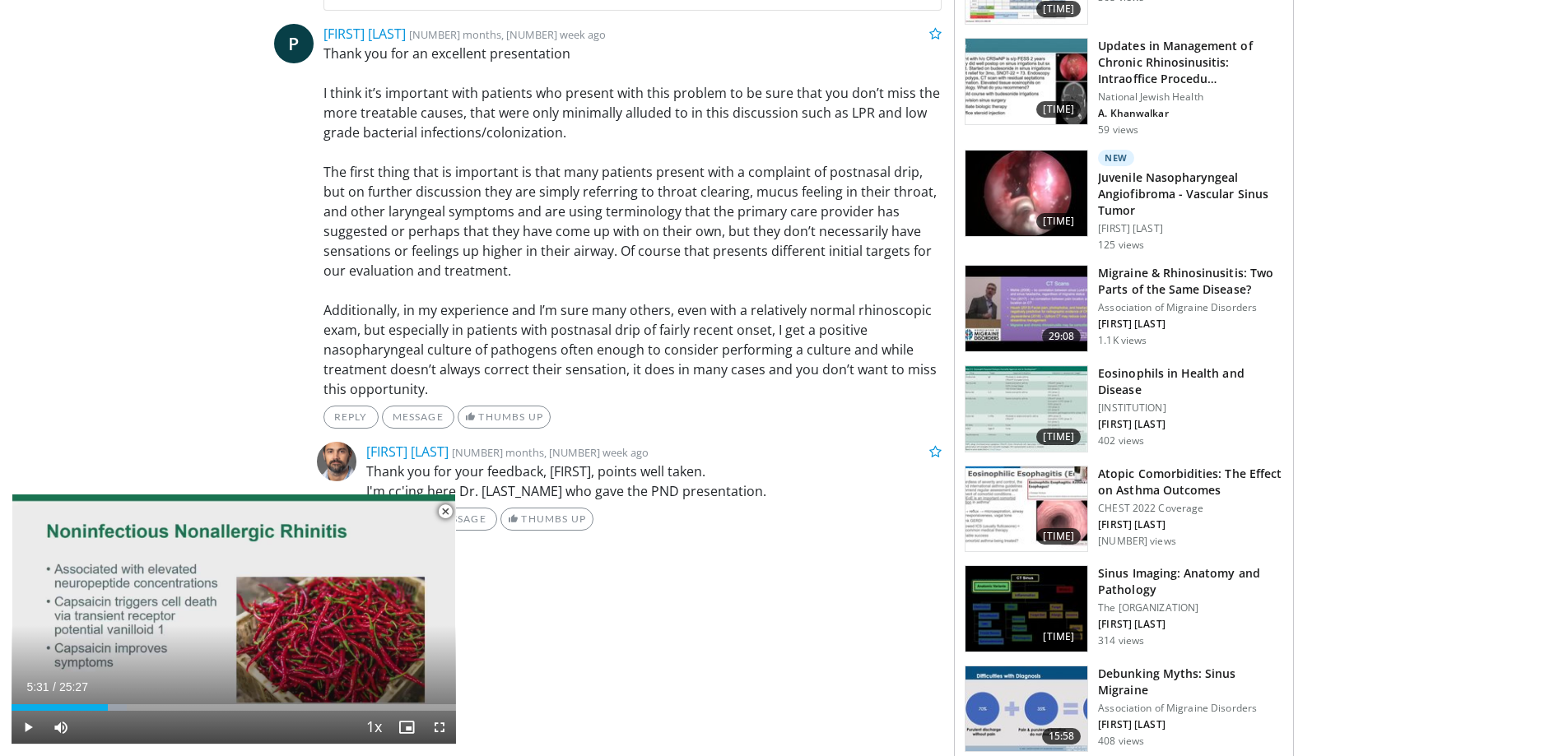 scroll, scrollTop: 905, scrollLeft: 0, axis: vertical 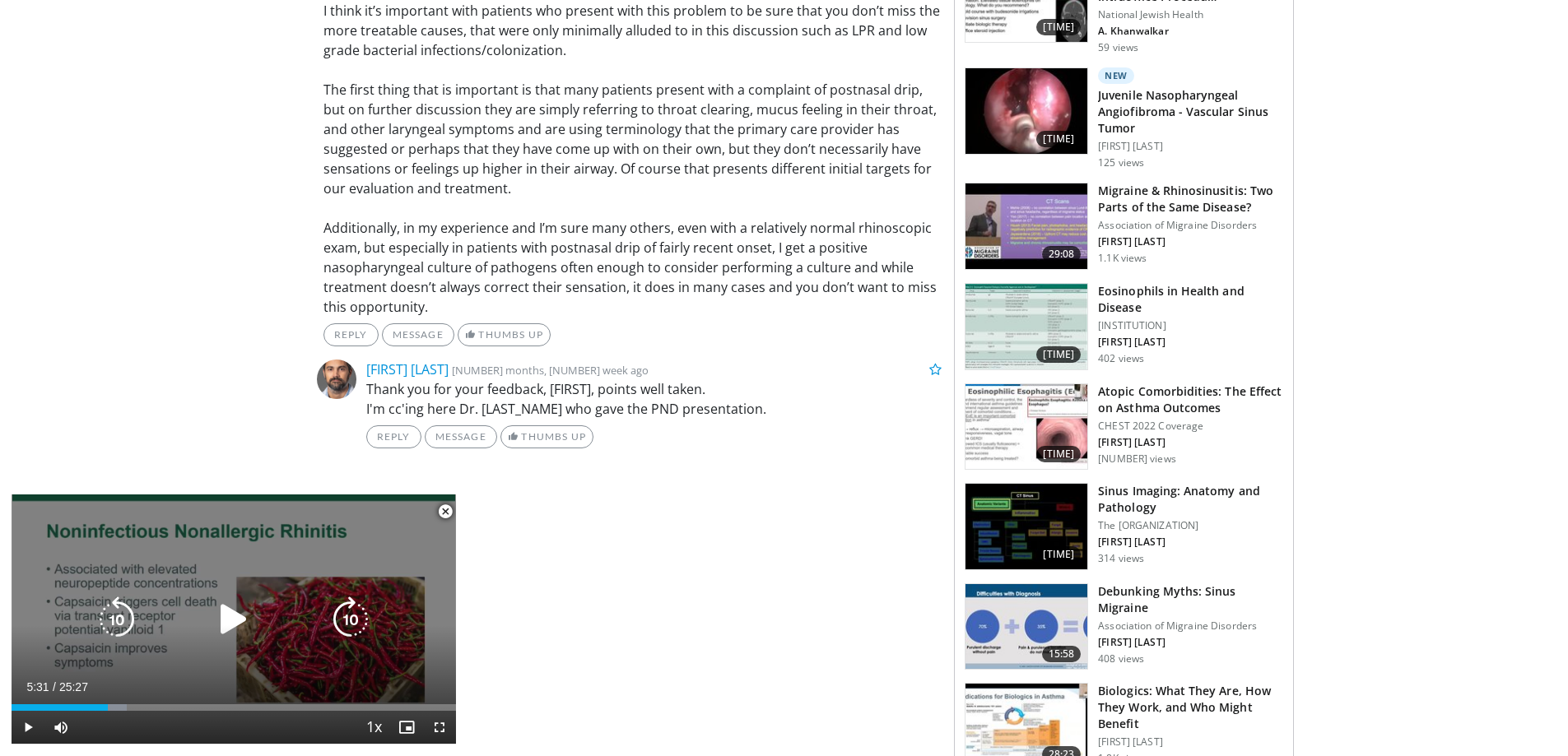 click at bounding box center [234, 619] 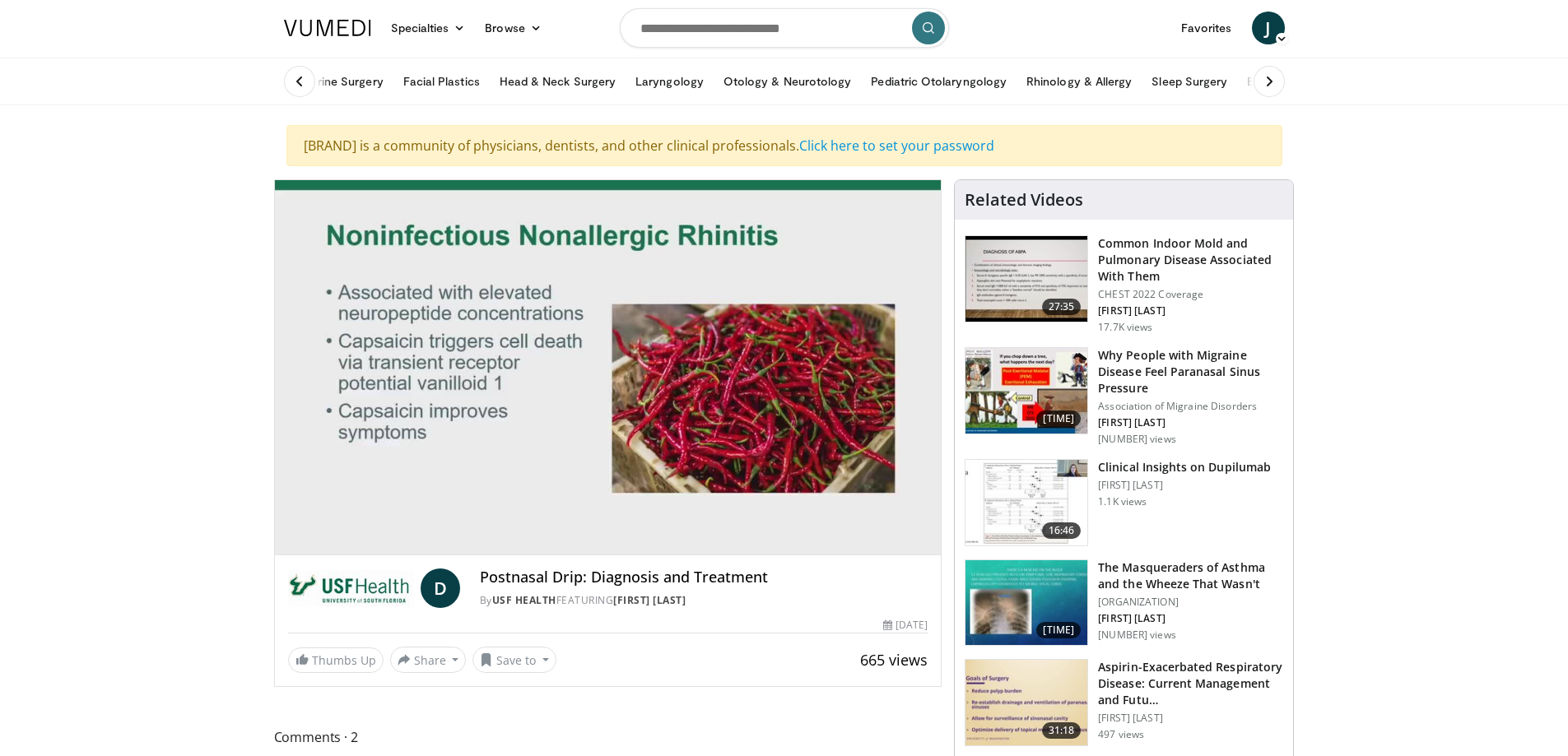 scroll, scrollTop: 0, scrollLeft: 0, axis: both 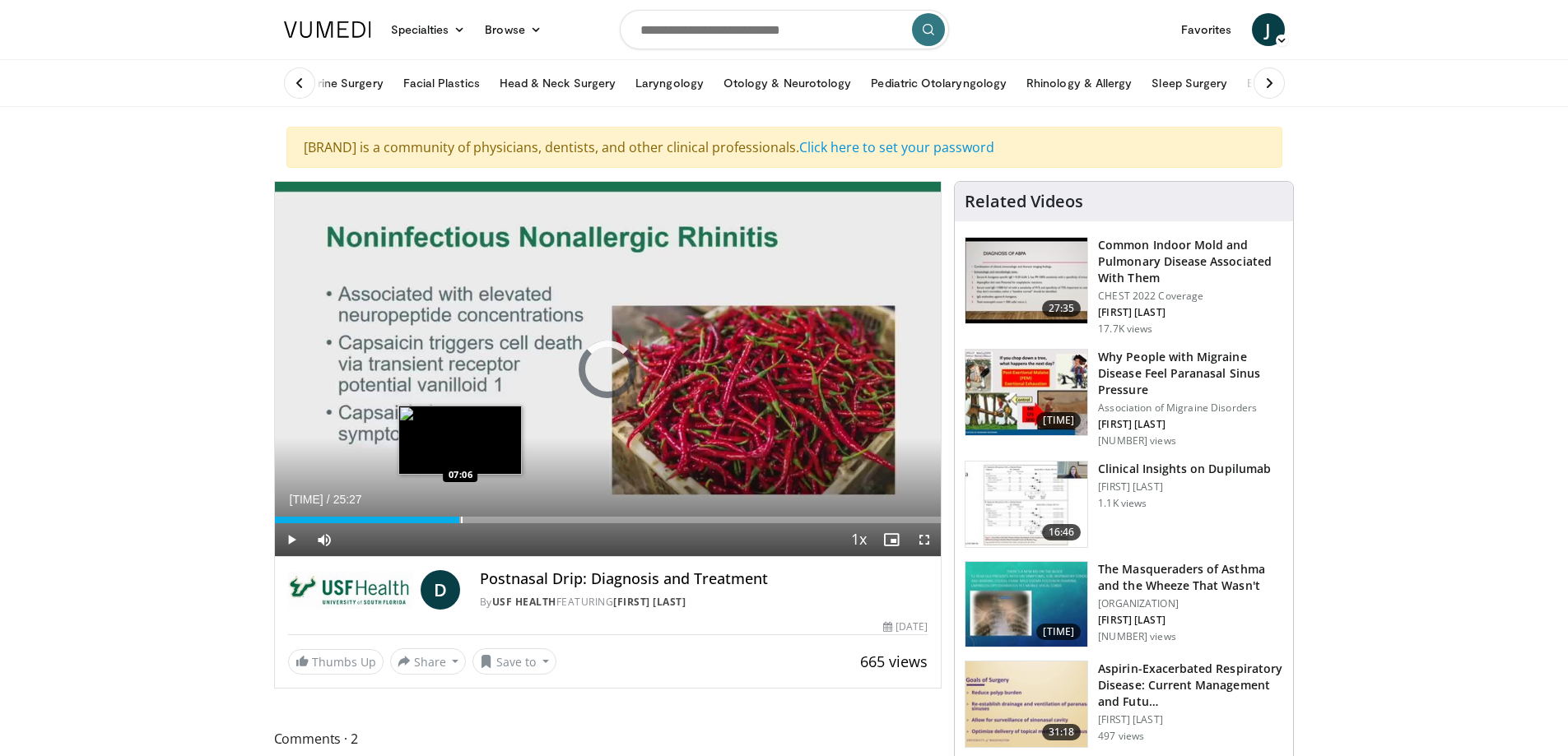 click at bounding box center (462, 520) 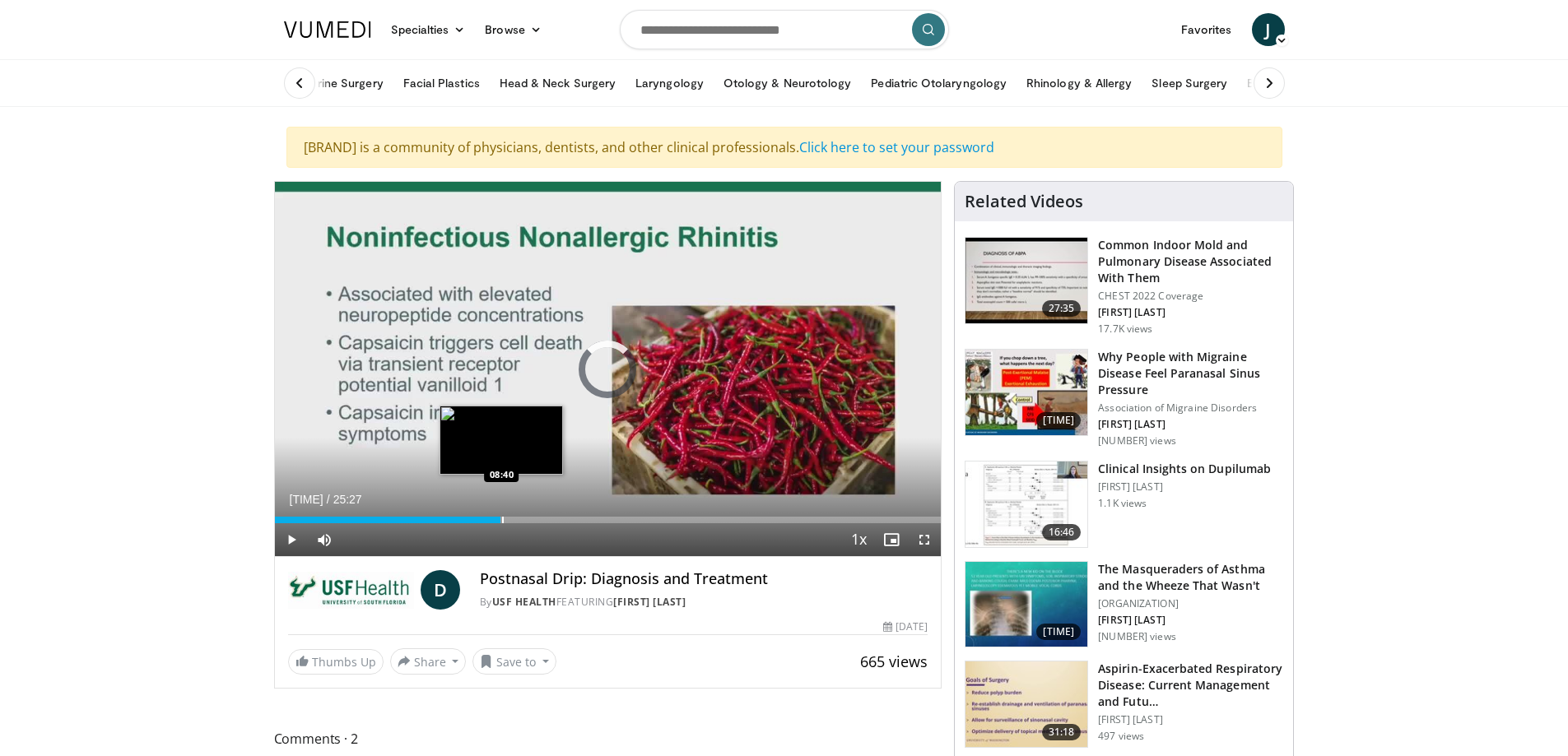 click at bounding box center [503, 520] 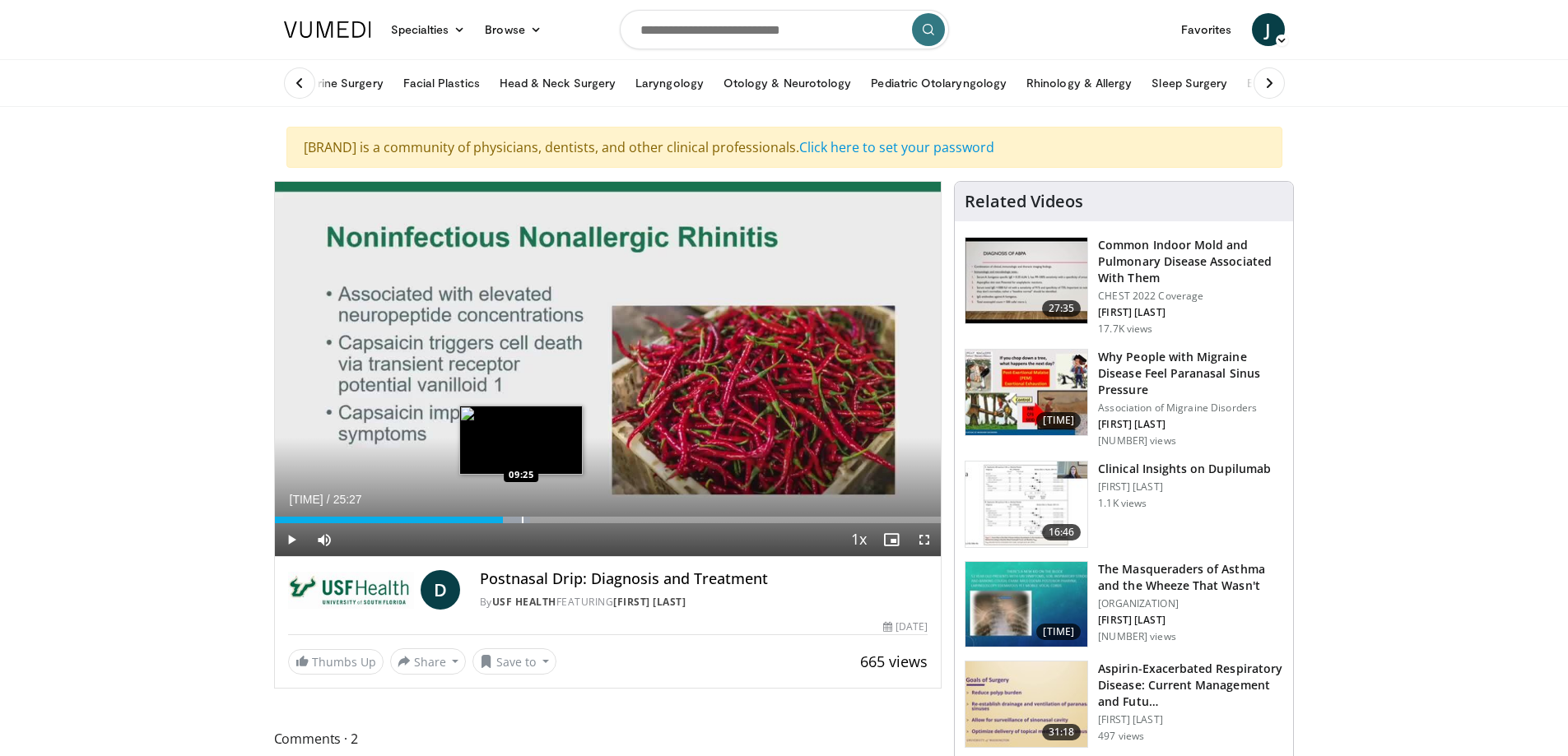 click at bounding box center (523, 520) 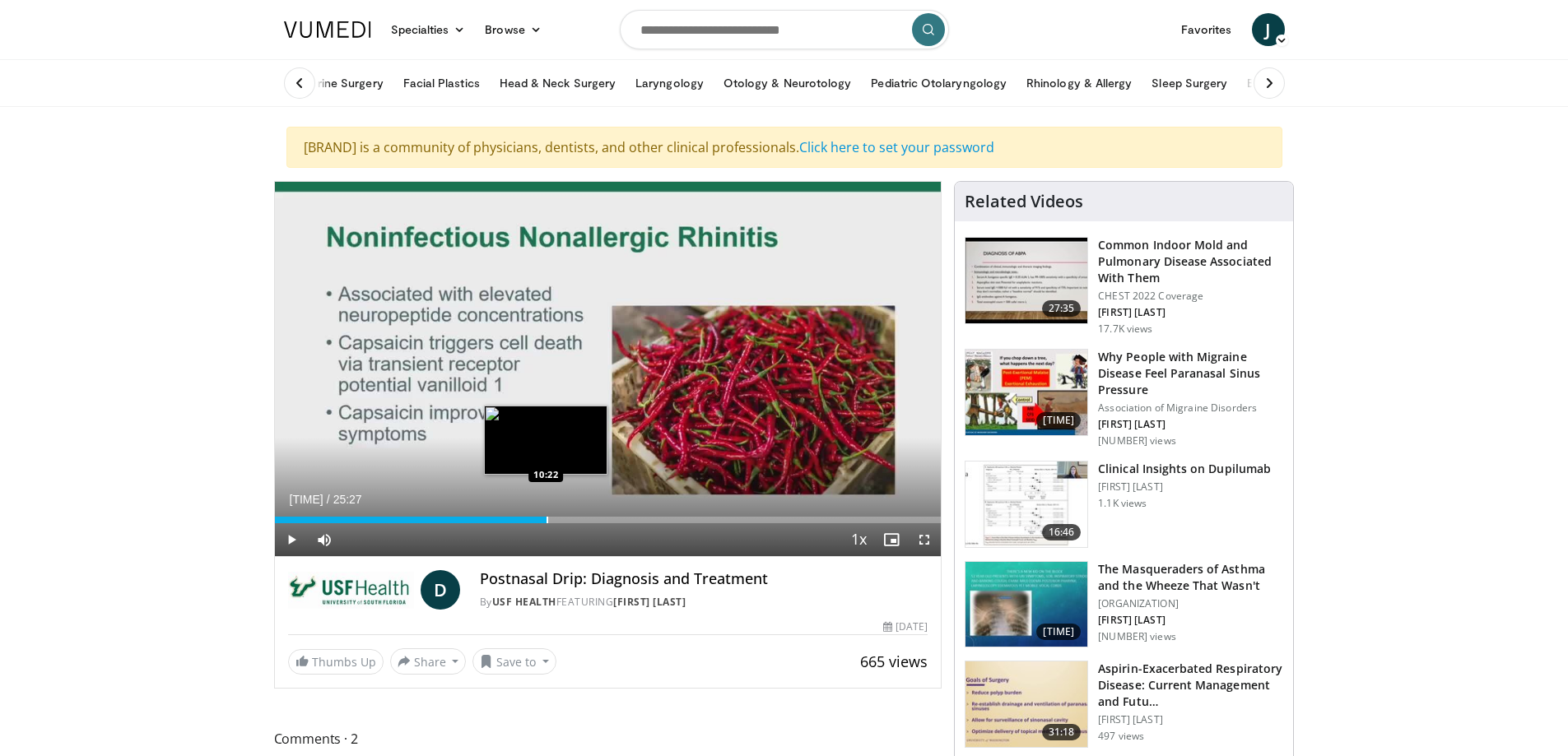 click at bounding box center [547, 520] 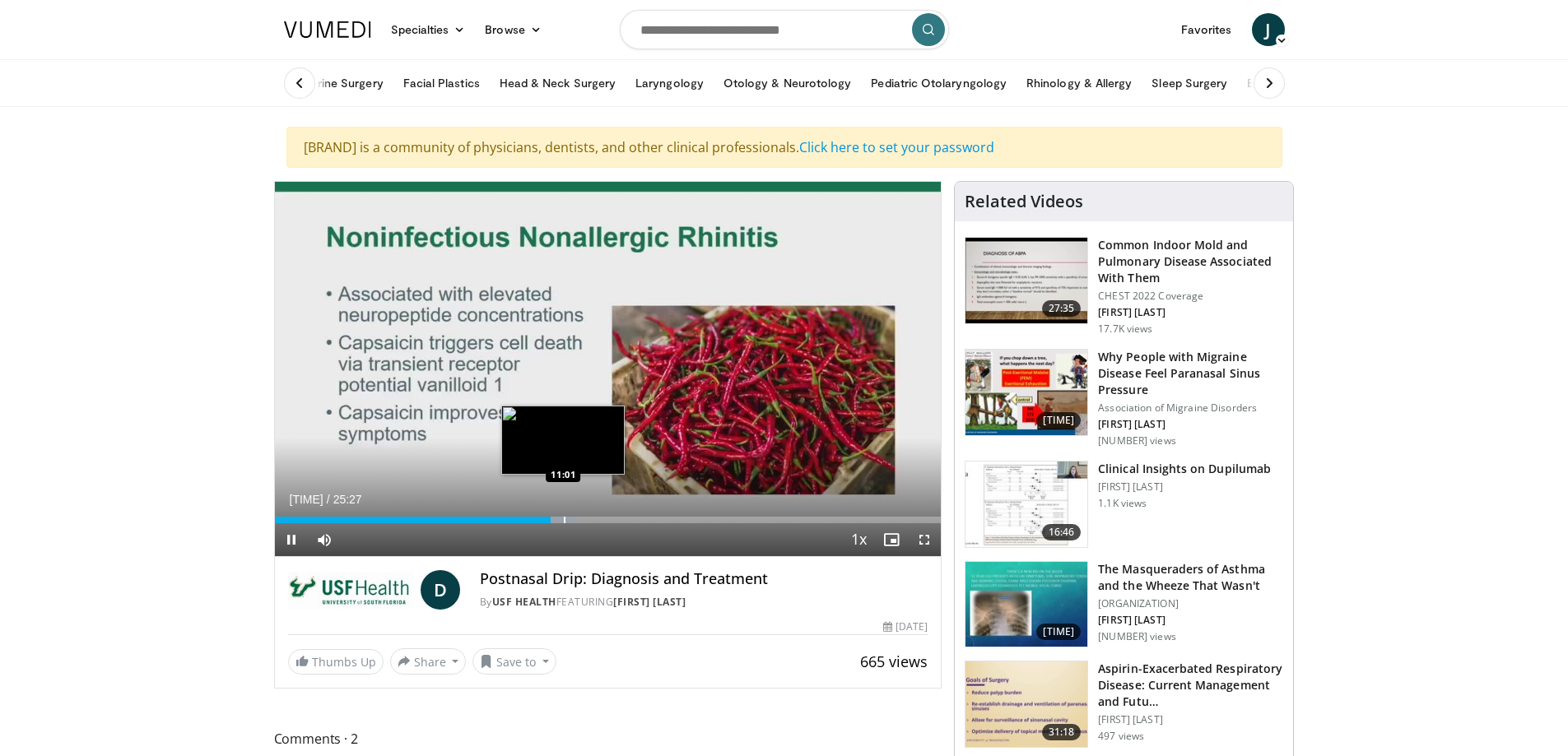 click at bounding box center [565, 520] 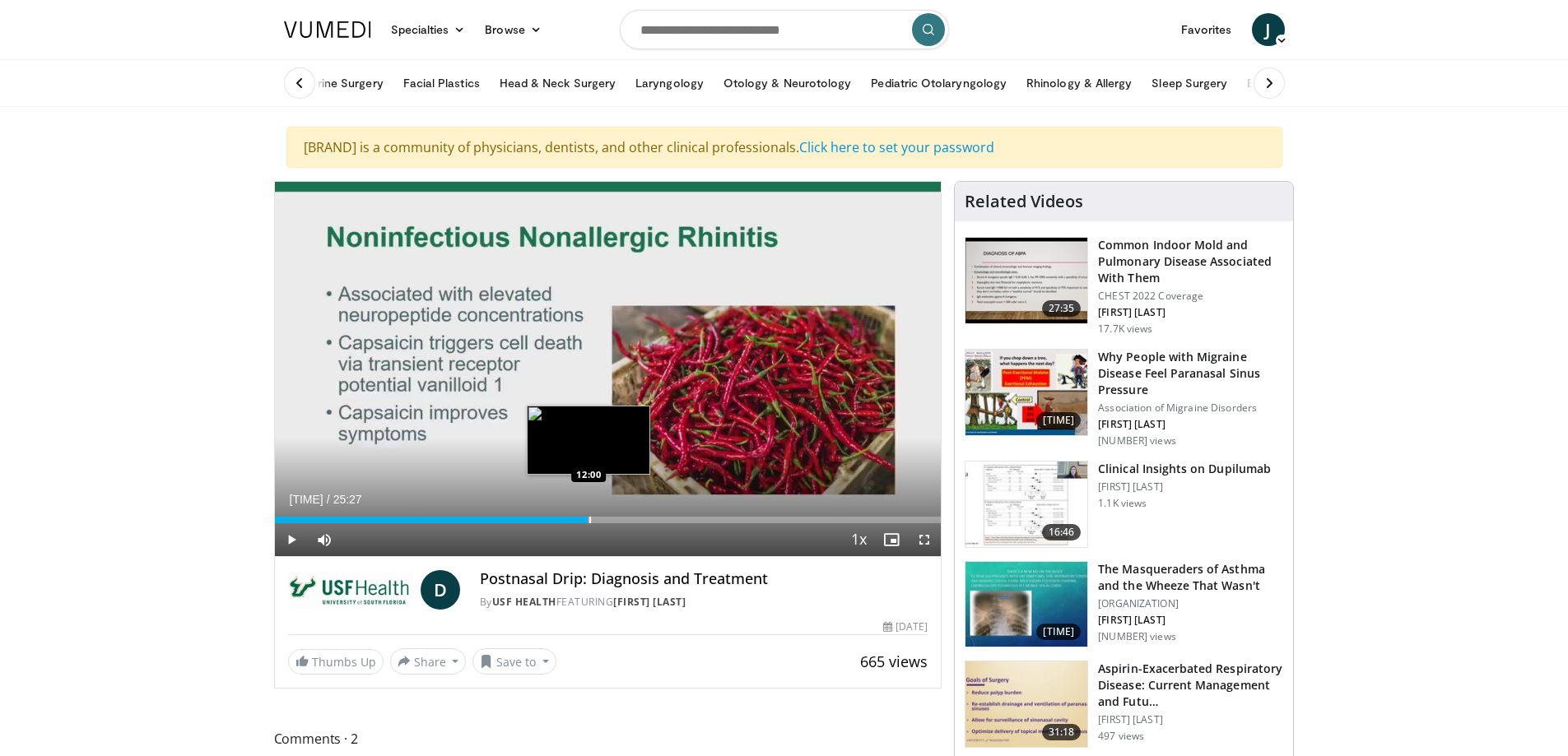 click at bounding box center [590, 520] 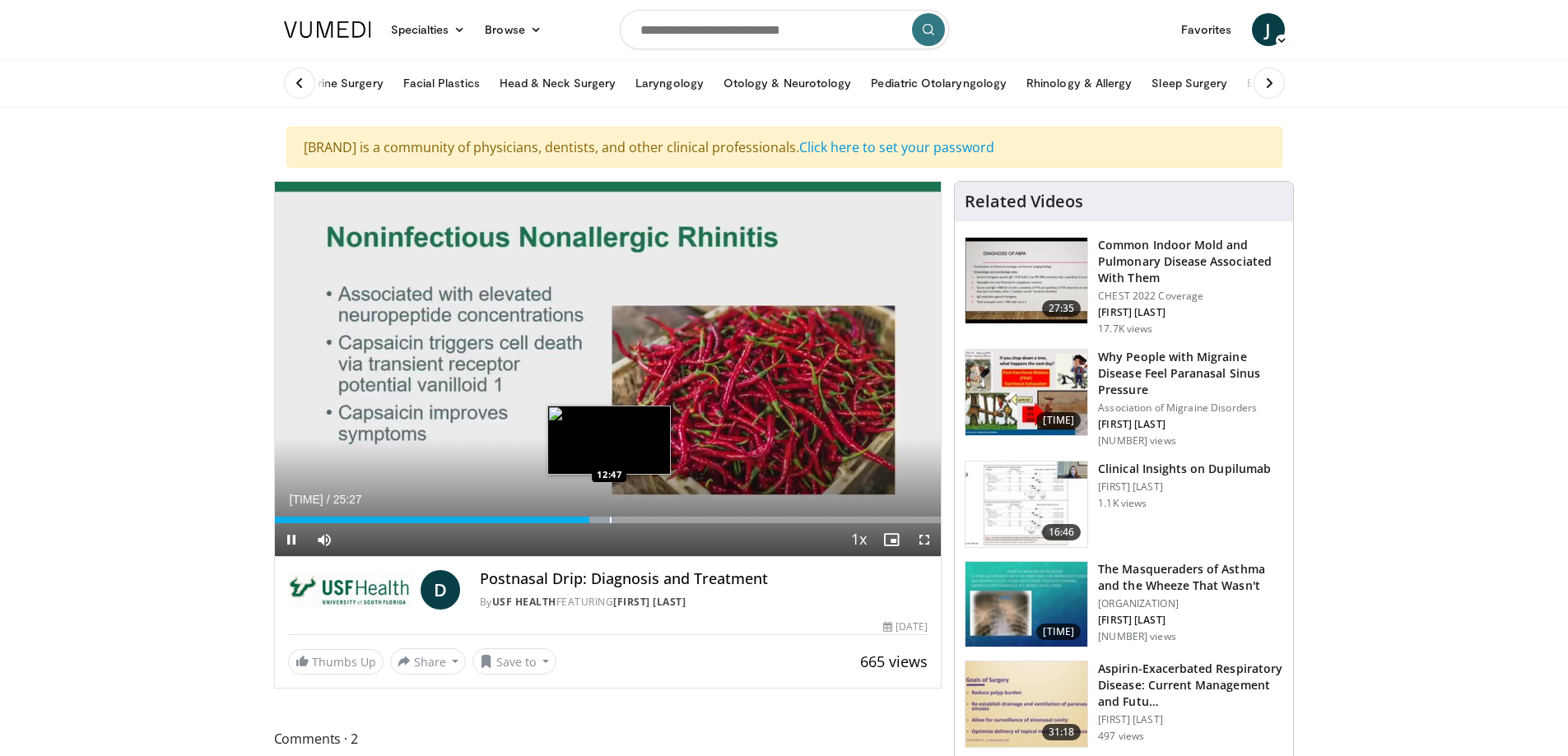 click at bounding box center (611, 520) 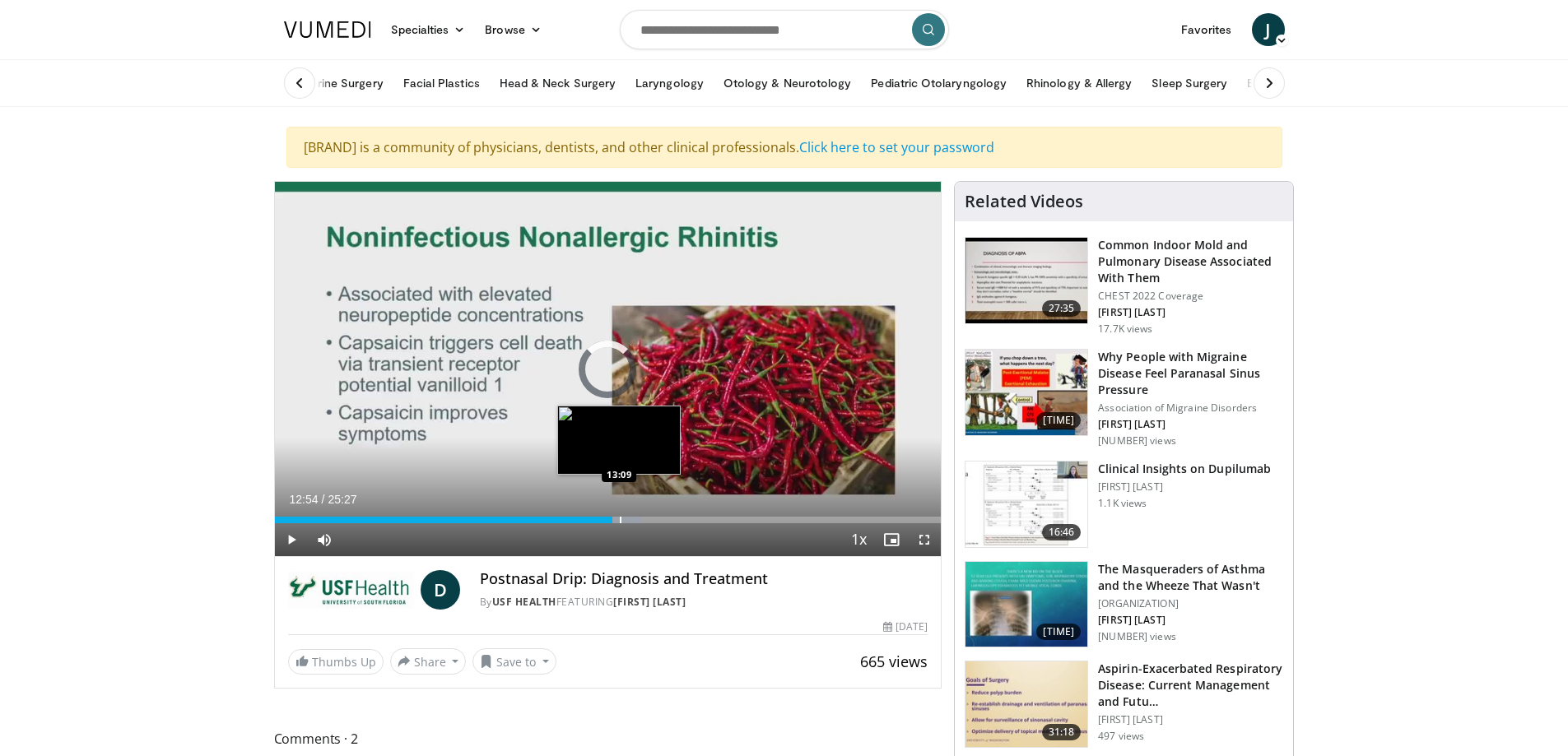 click at bounding box center (621, 520) 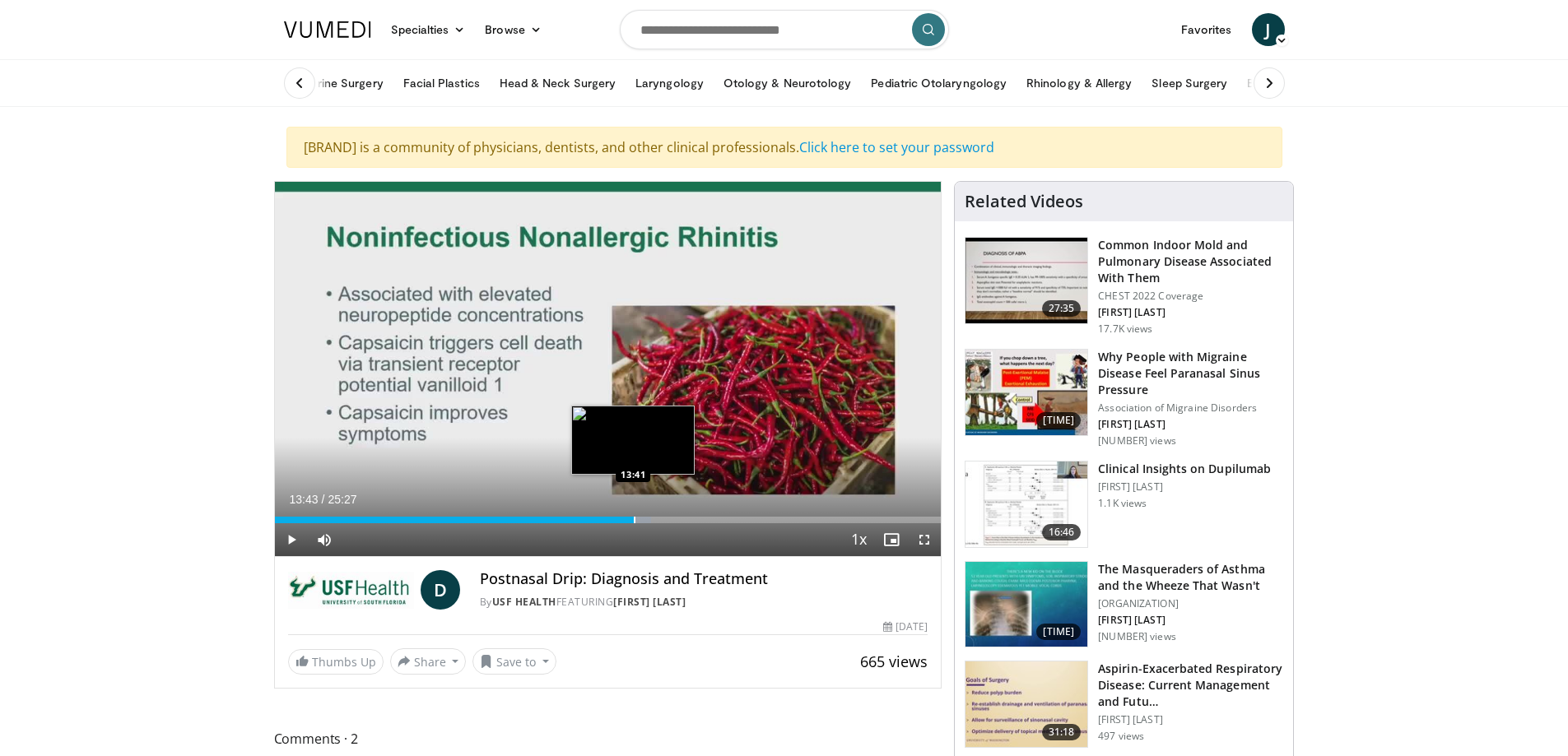 click at bounding box center (635, 520) 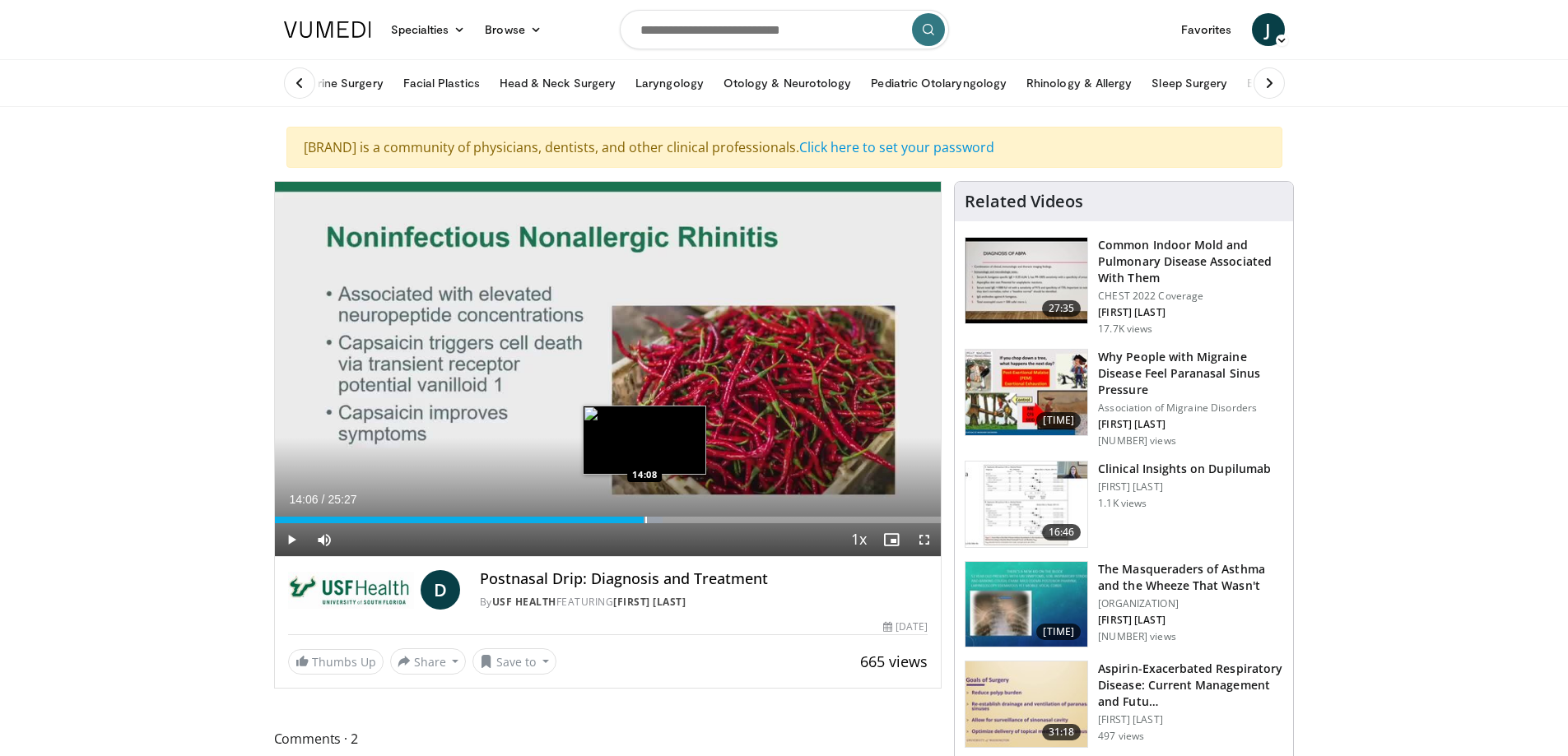 click at bounding box center (646, 520) 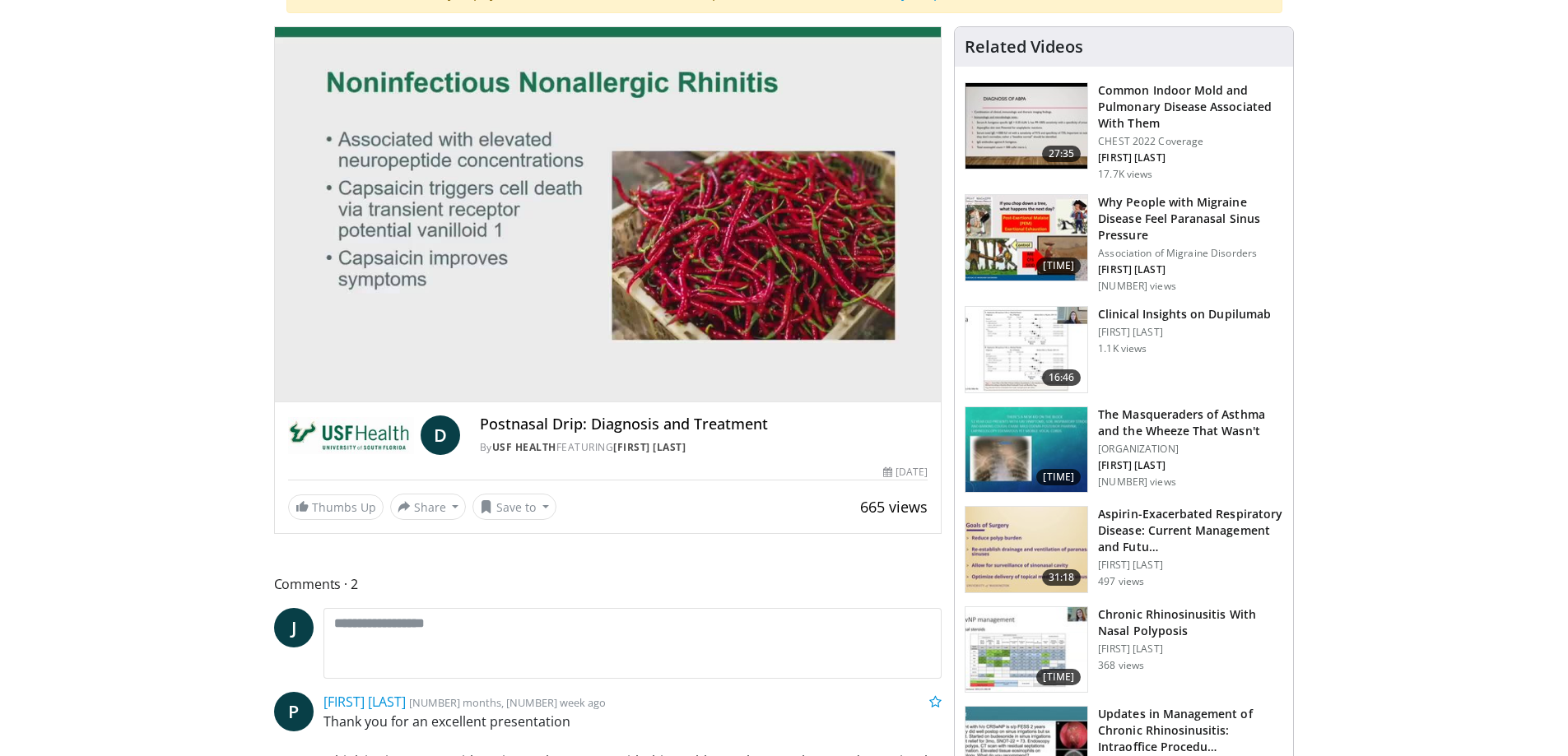 scroll, scrollTop: 165, scrollLeft: 0, axis: vertical 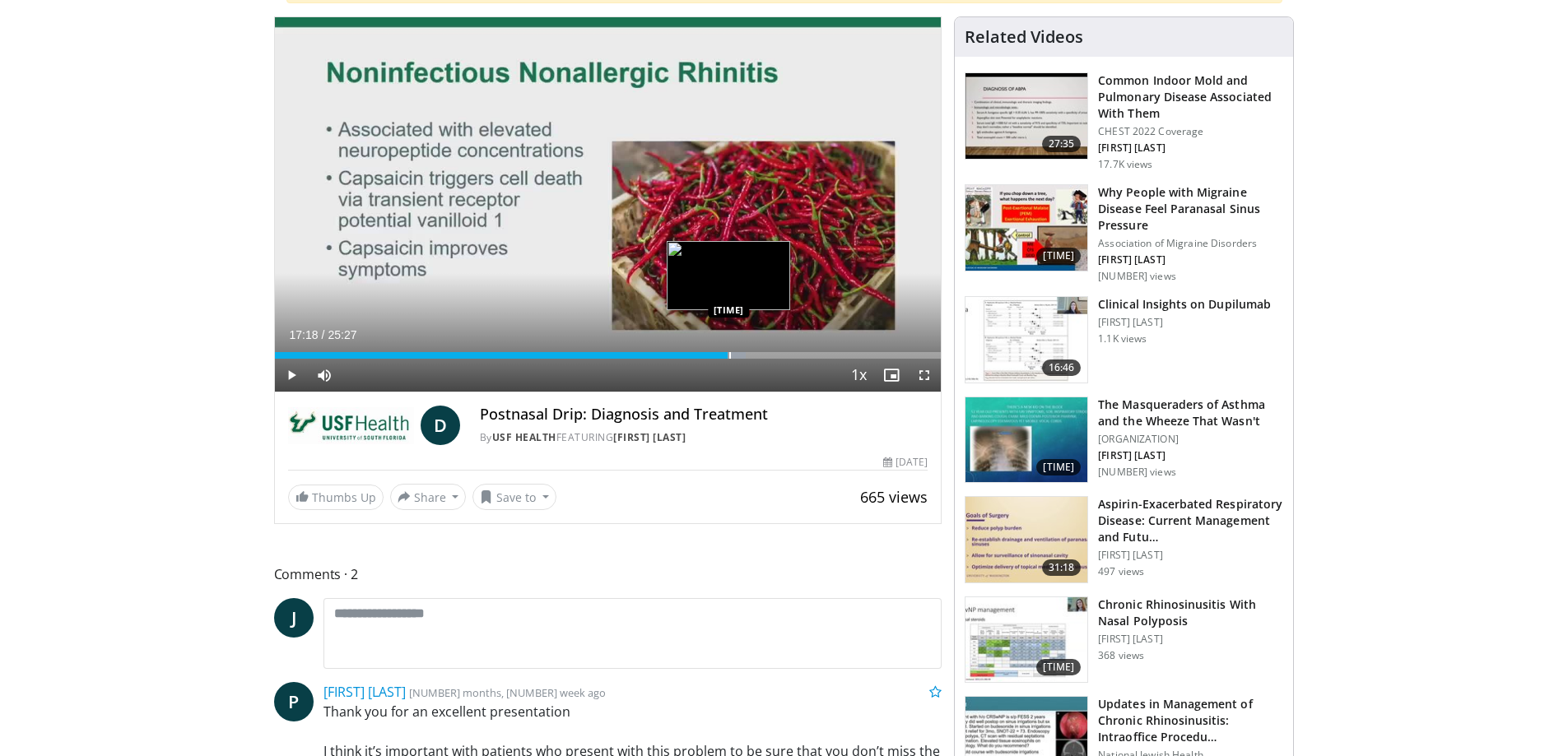 click at bounding box center (730, 355) 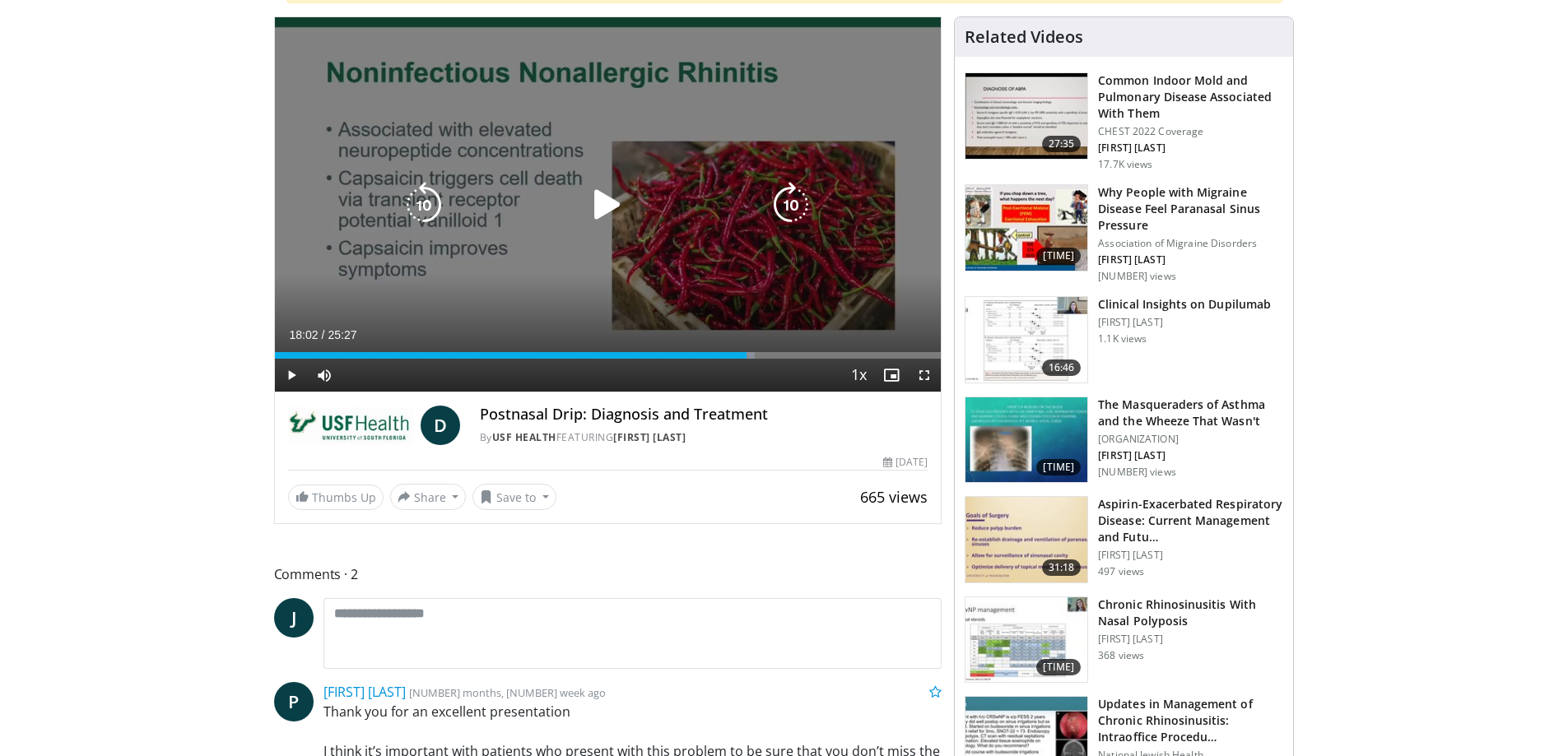 click on "Loaded :  [PERCENT] [TIME] [TIME]" at bounding box center [608, 355] 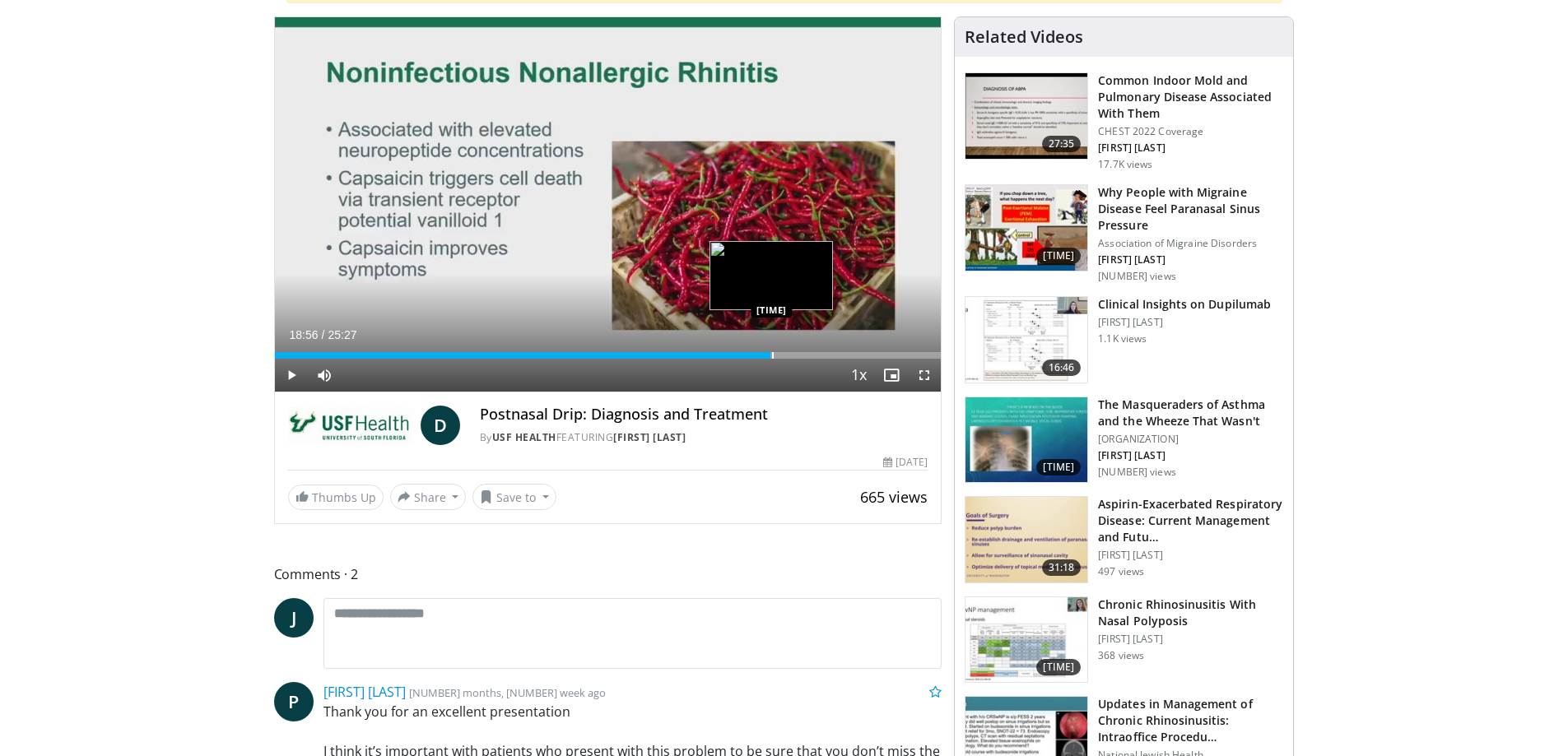 click on "Loaded :  75.36% 18:56 18:58" at bounding box center [608, 355] 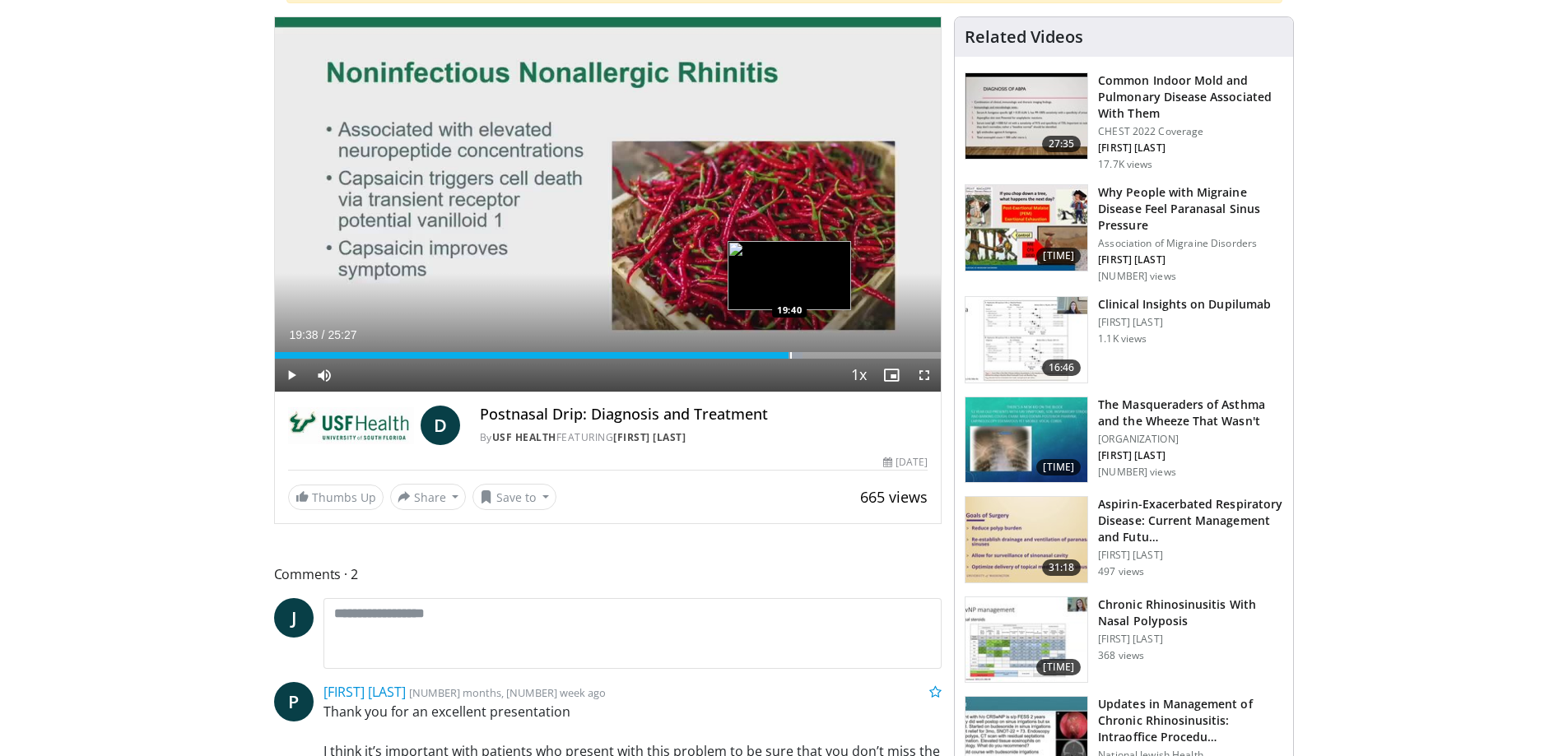 click at bounding box center [791, 355] 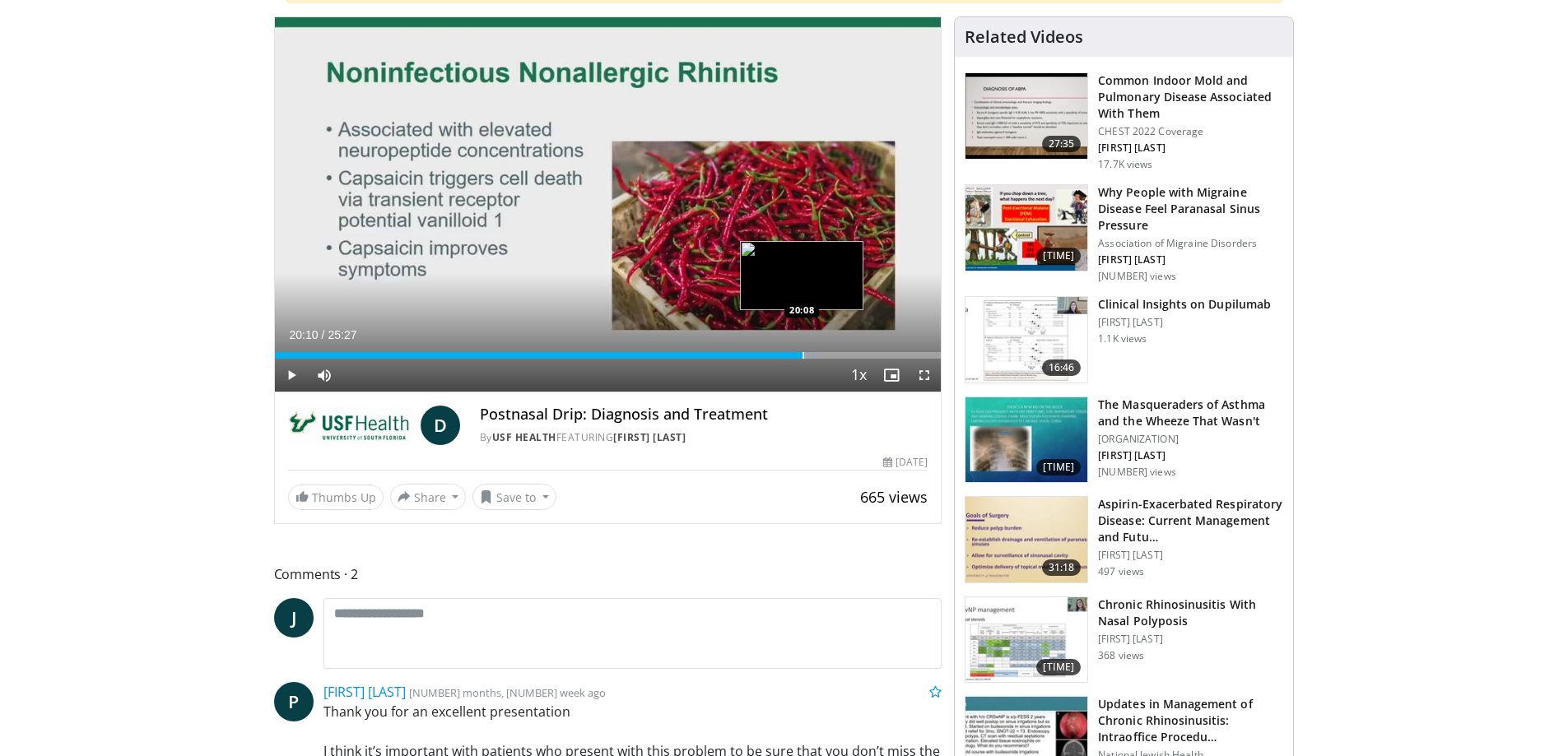 click at bounding box center [803, 355] 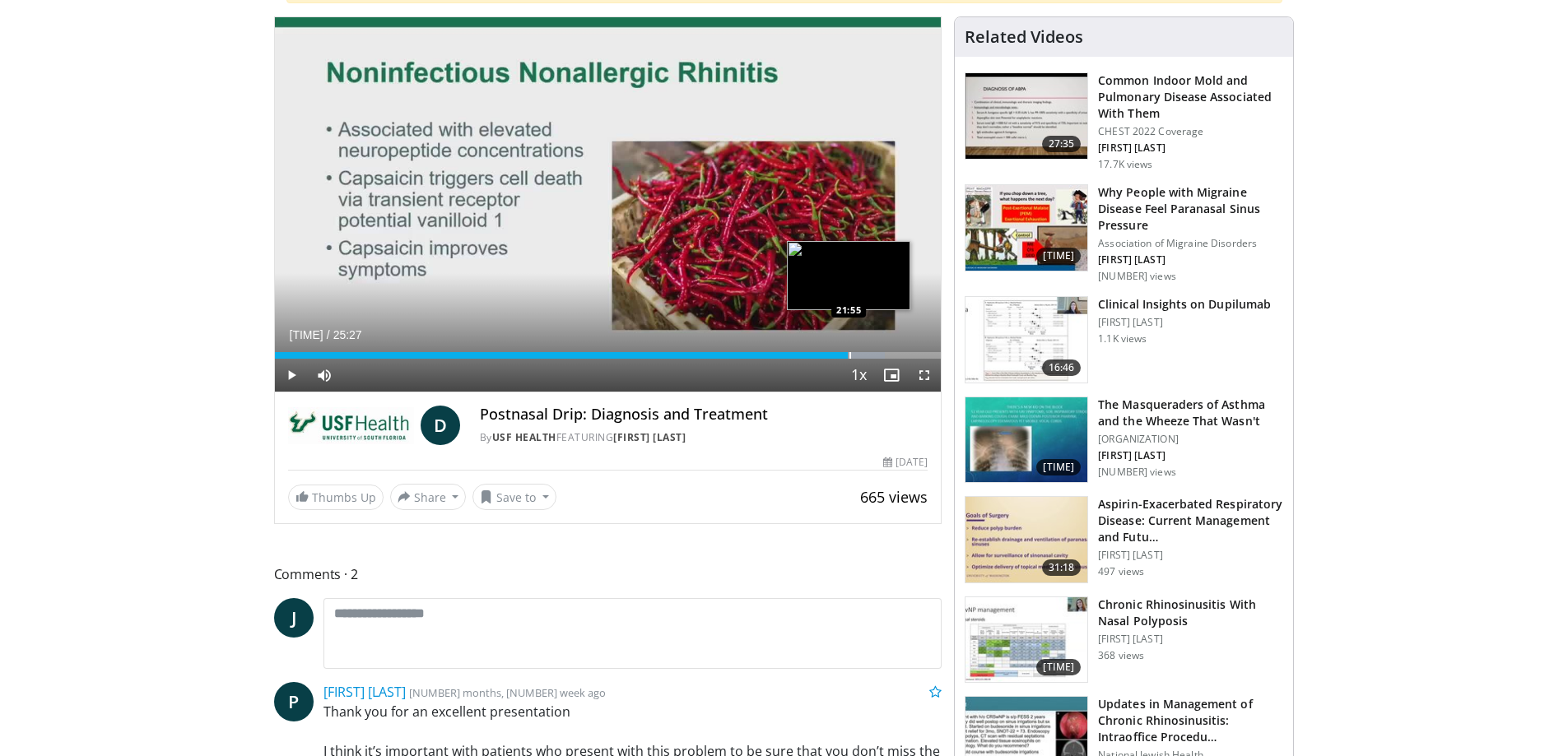 click at bounding box center [850, 355] 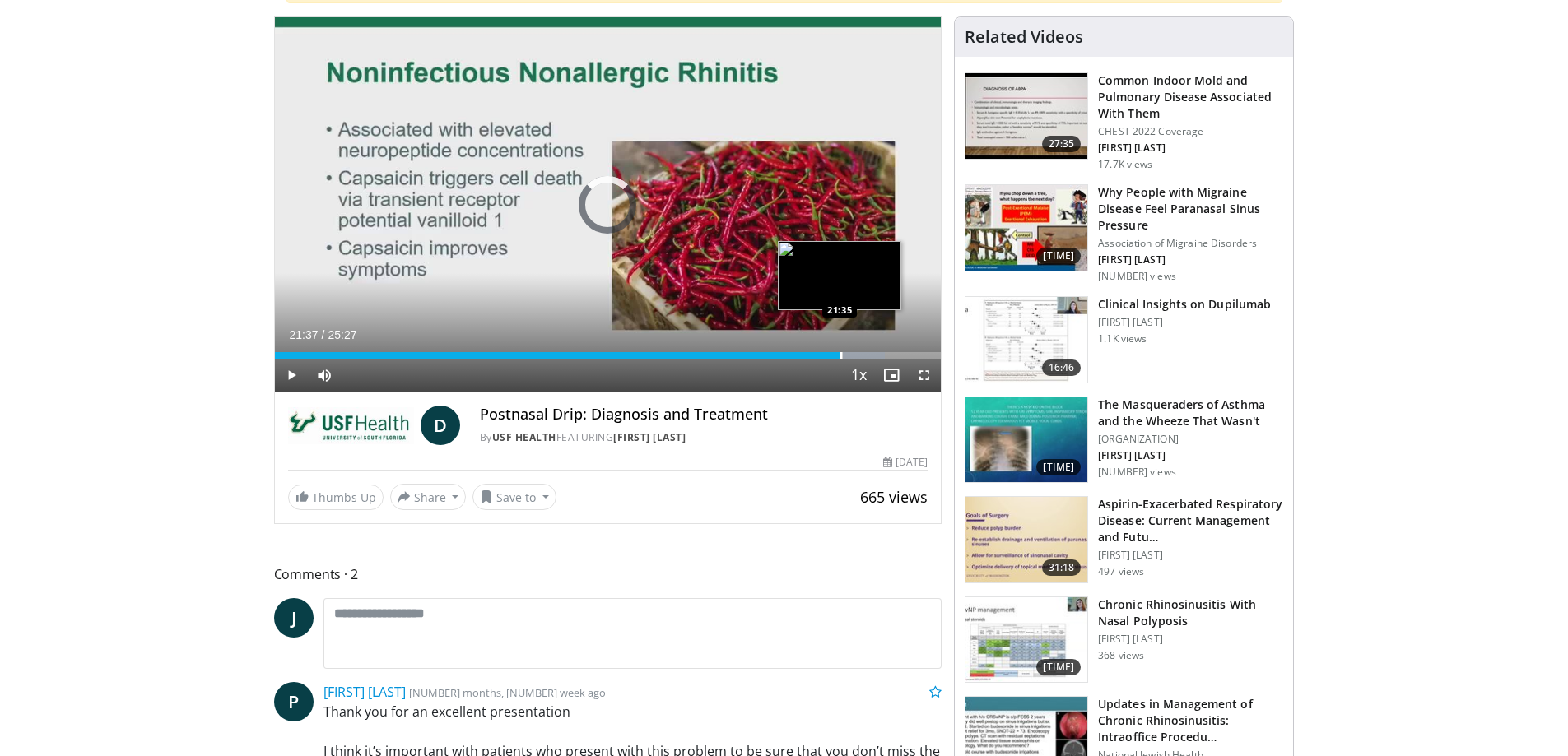 click at bounding box center (841, 355) 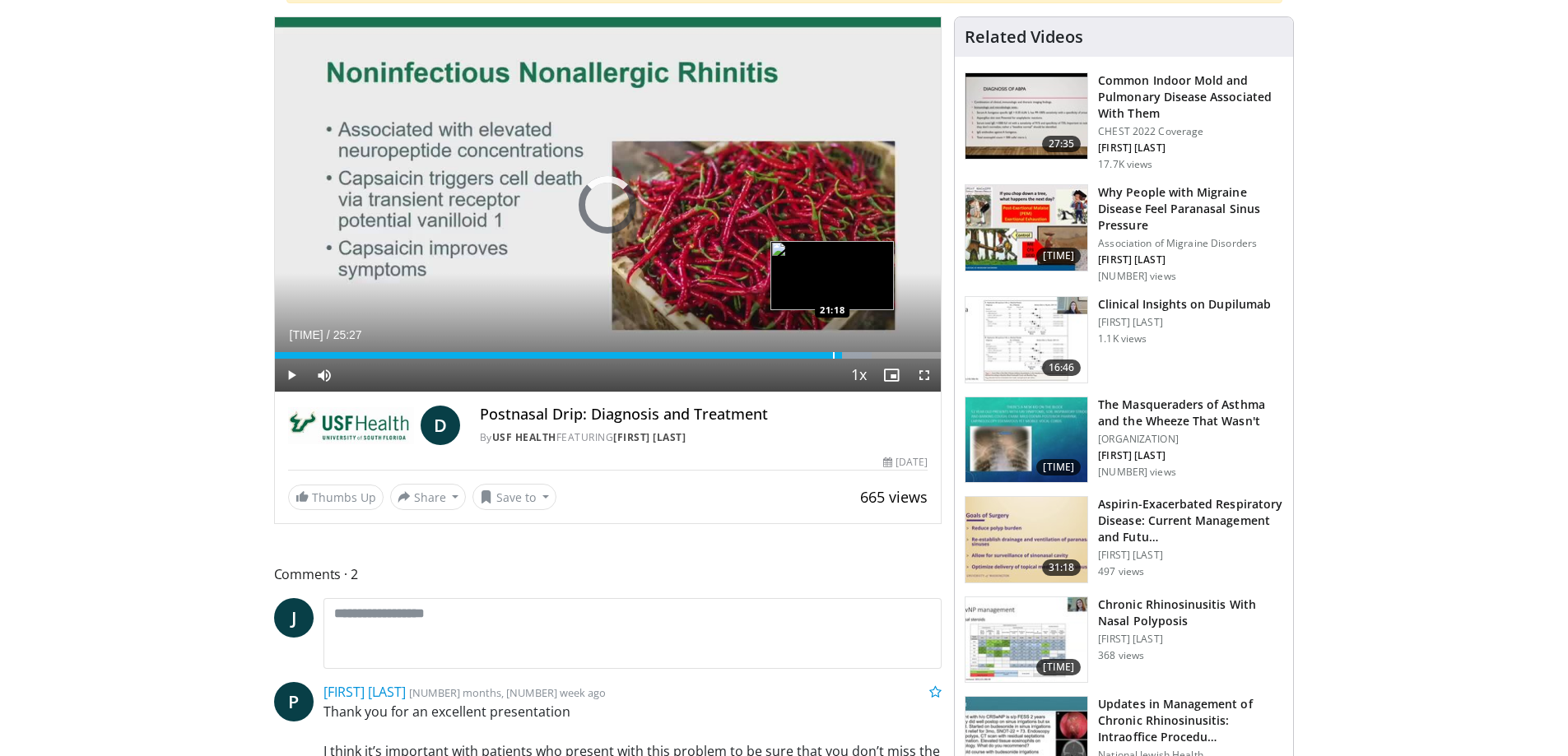 click on "[TIME]" at bounding box center [558, 355] 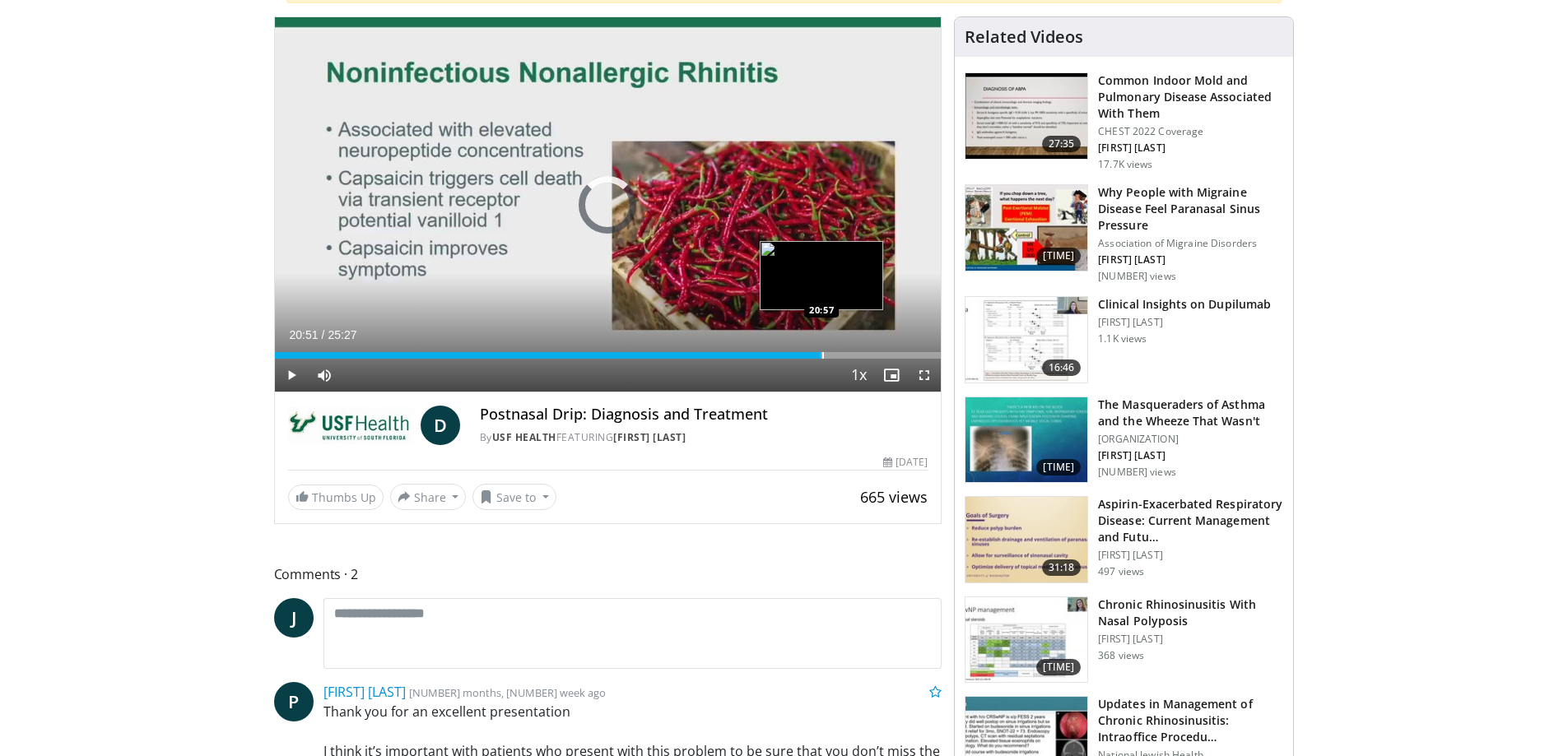 click at bounding box center [823, 355] 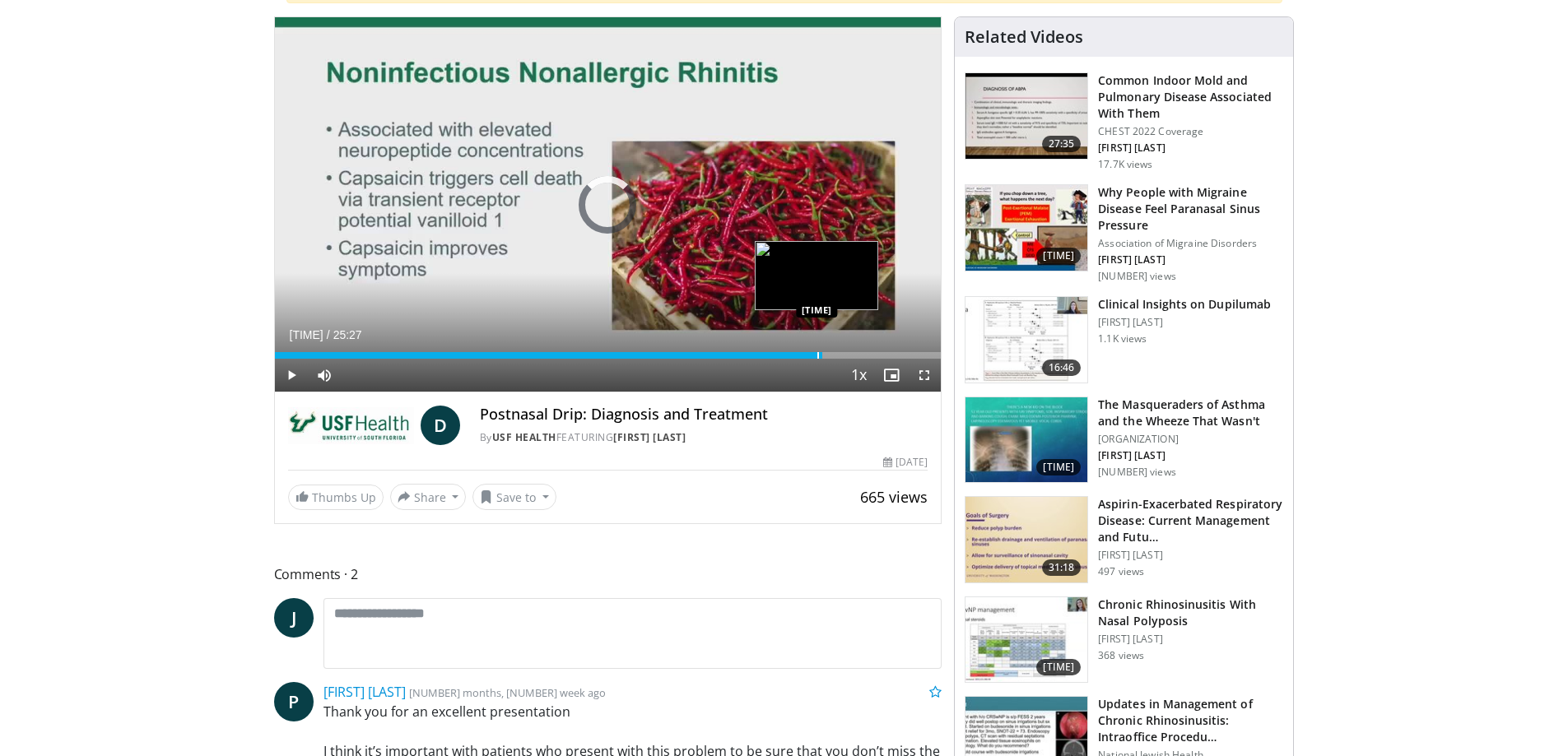 click at bounding box center (818, 355) 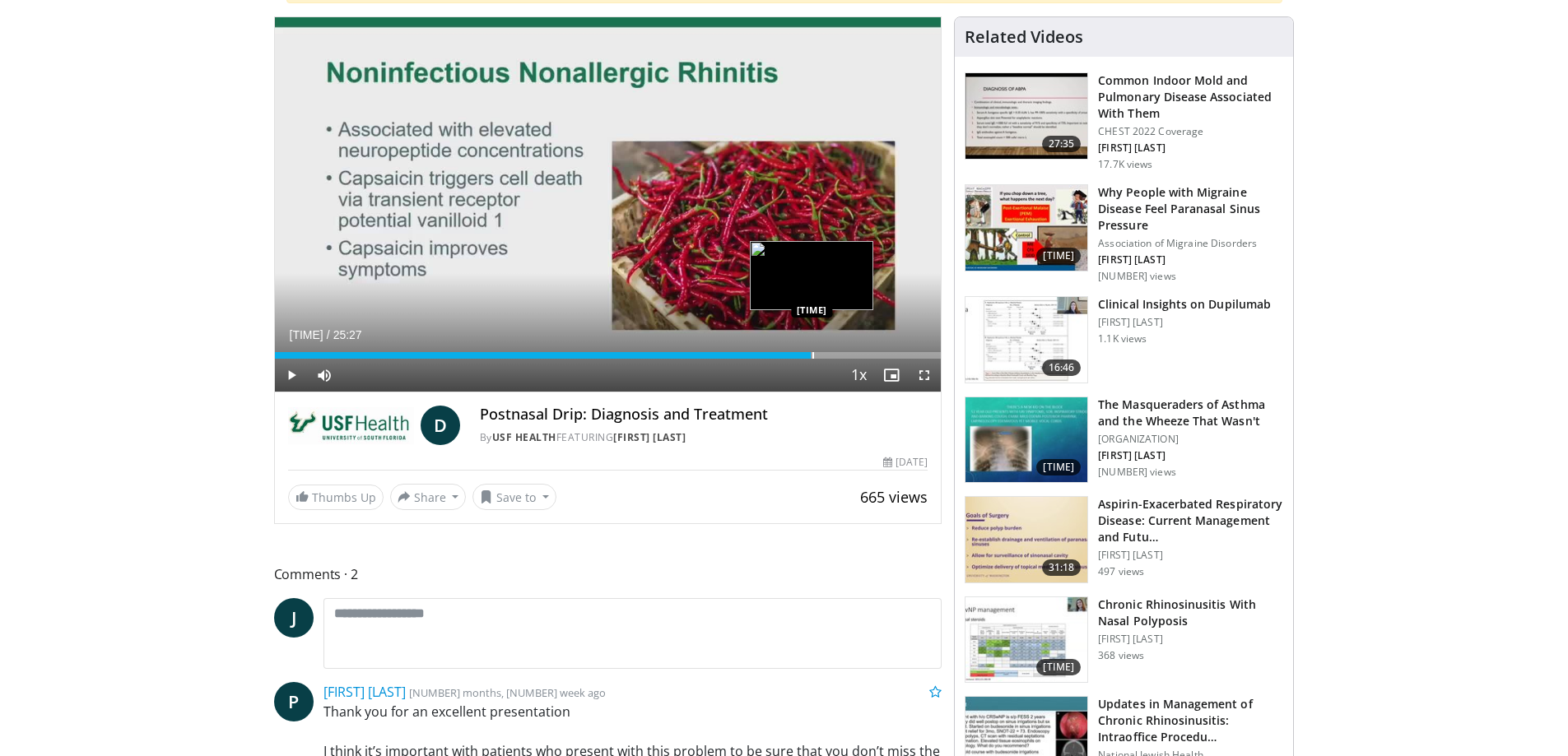 click at bounding box center (813, 355) 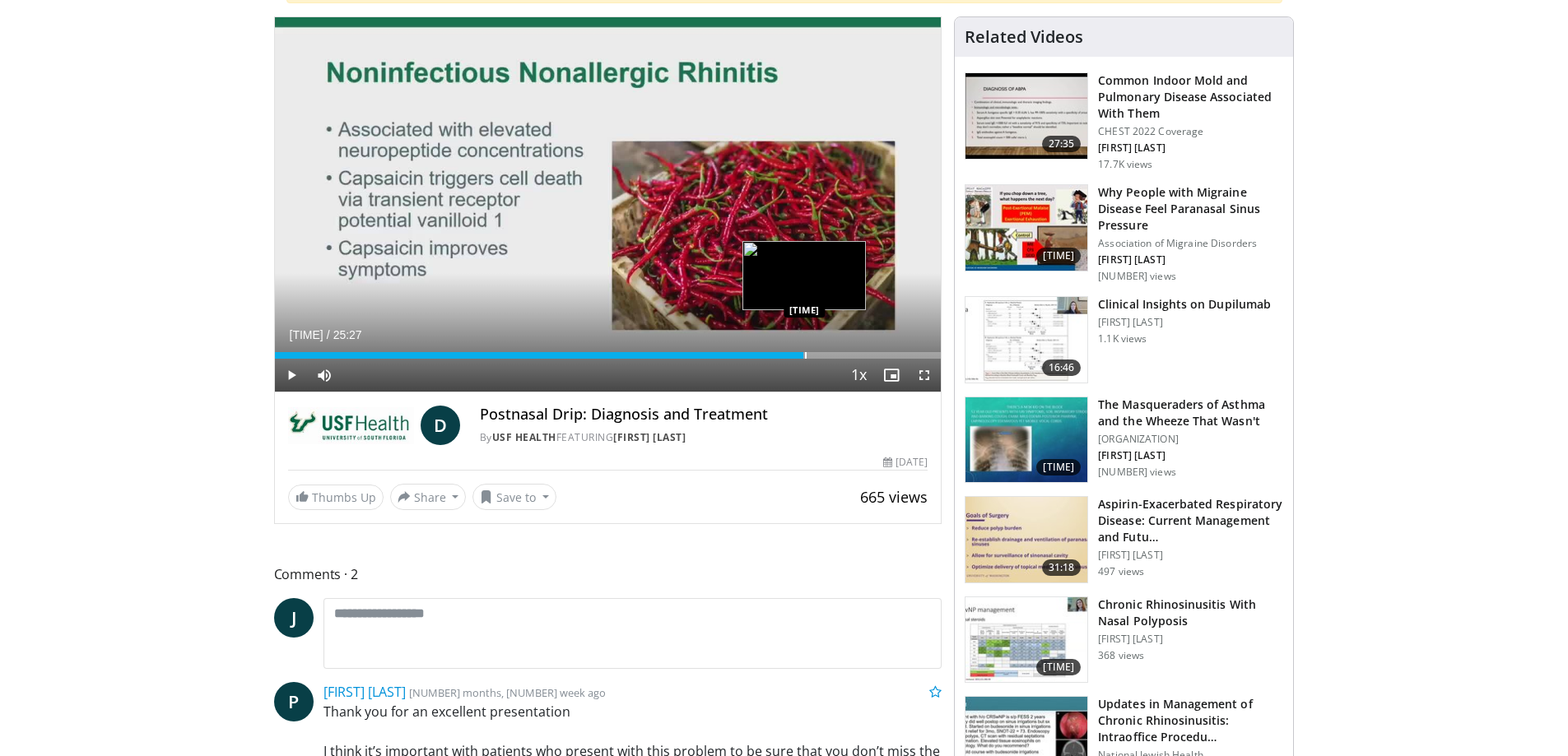 click at bounding box center (806, 355) 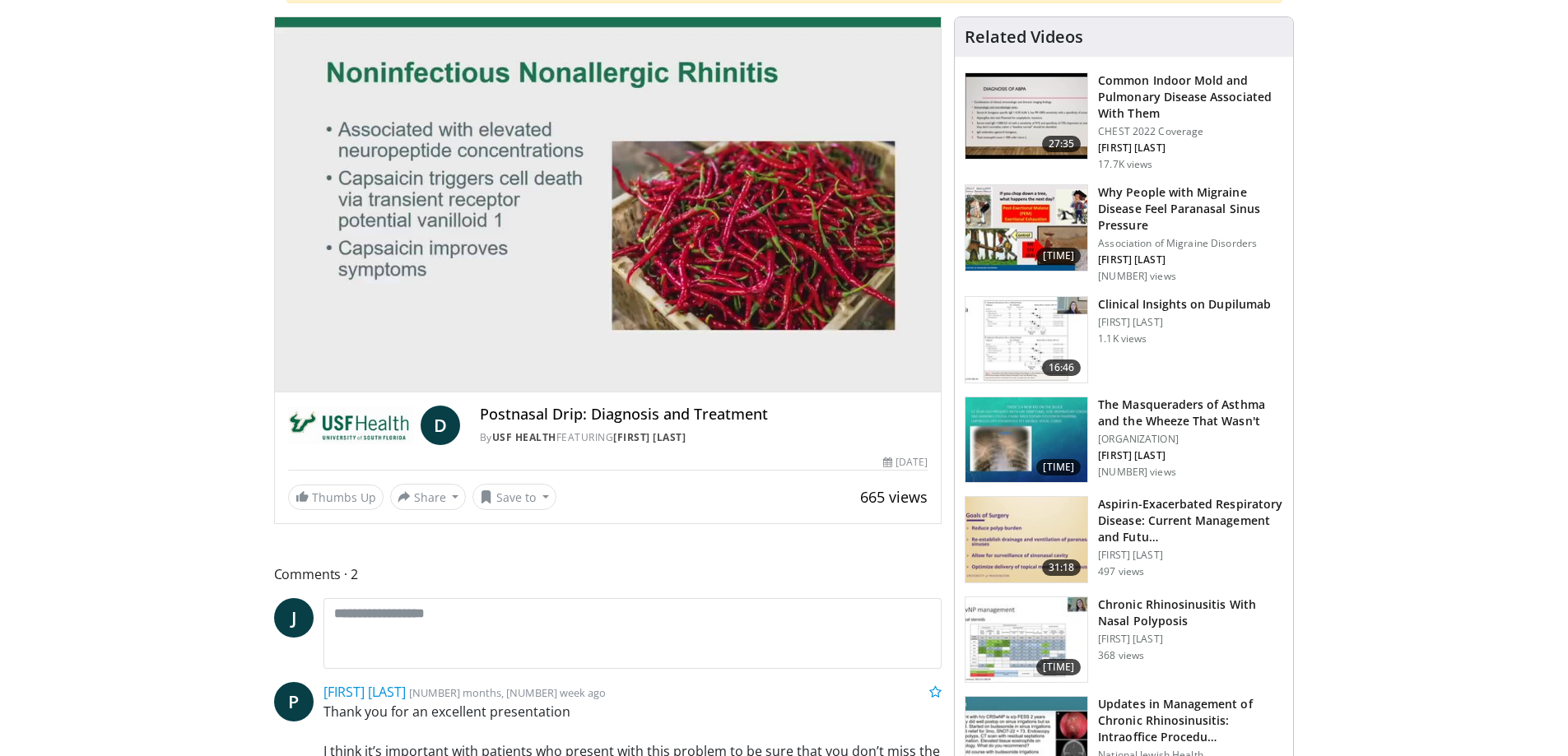 click on "**********" at bounding box center [608, 205] 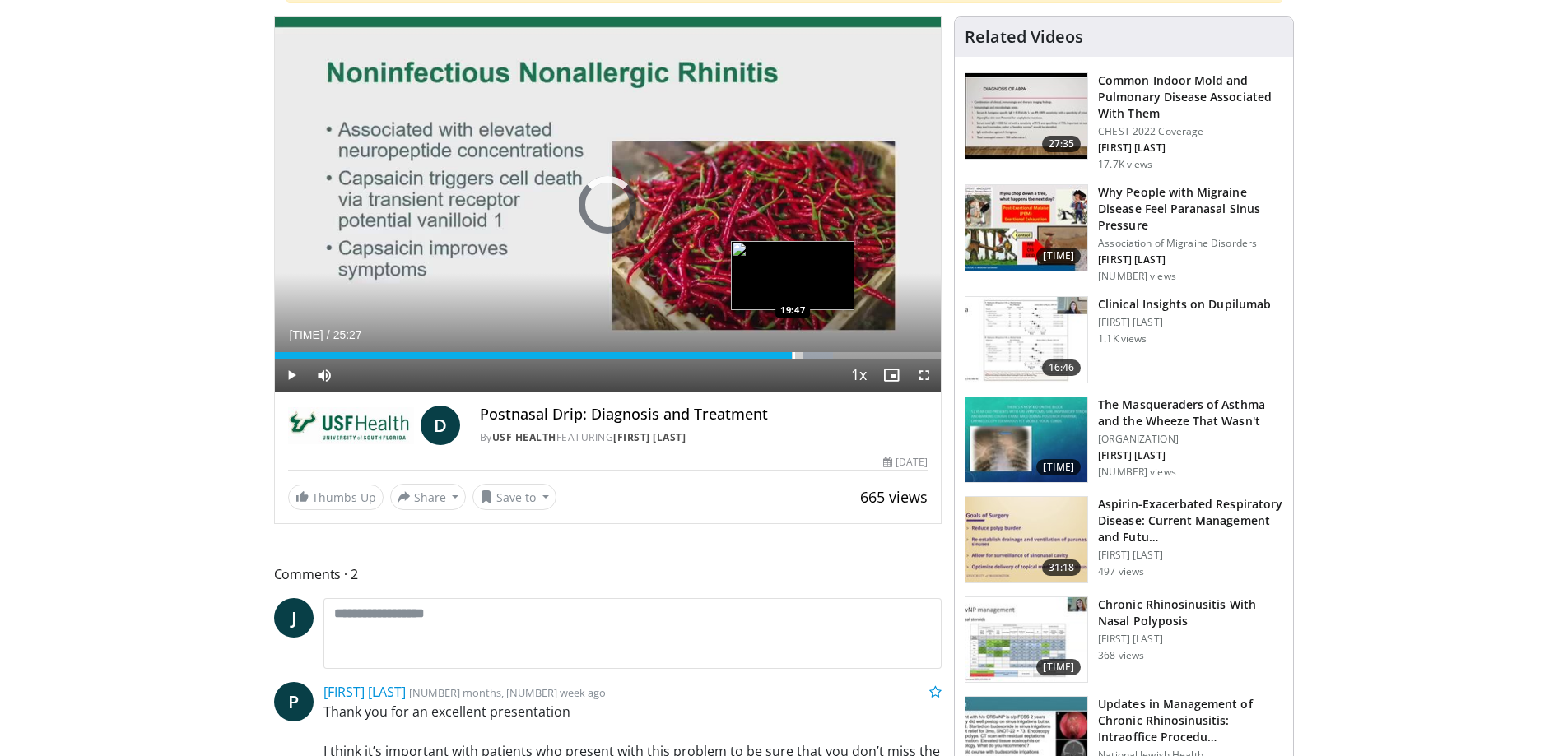 click on "20:15" at bounding box center (533, 355) 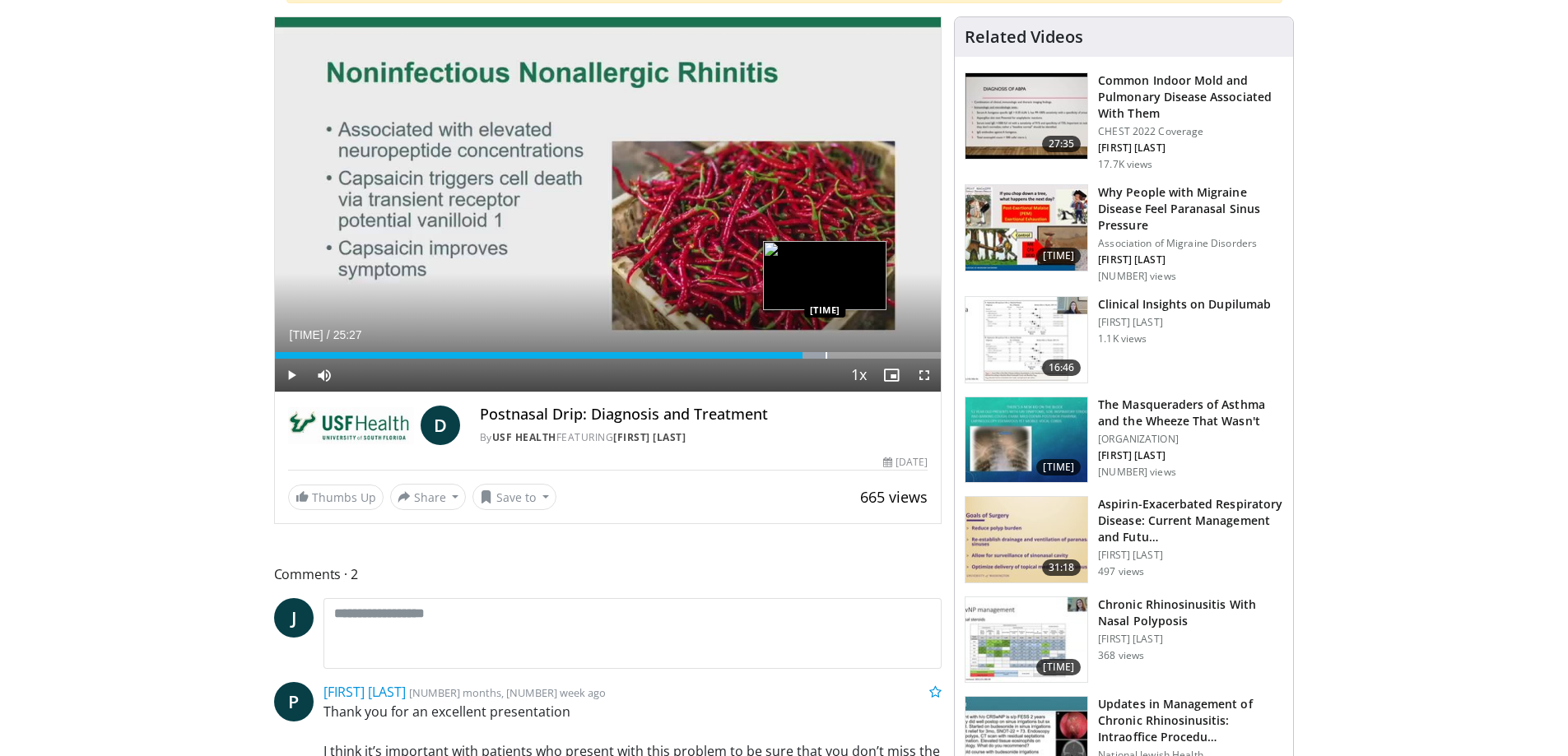 click at bounding box center (826, 355) 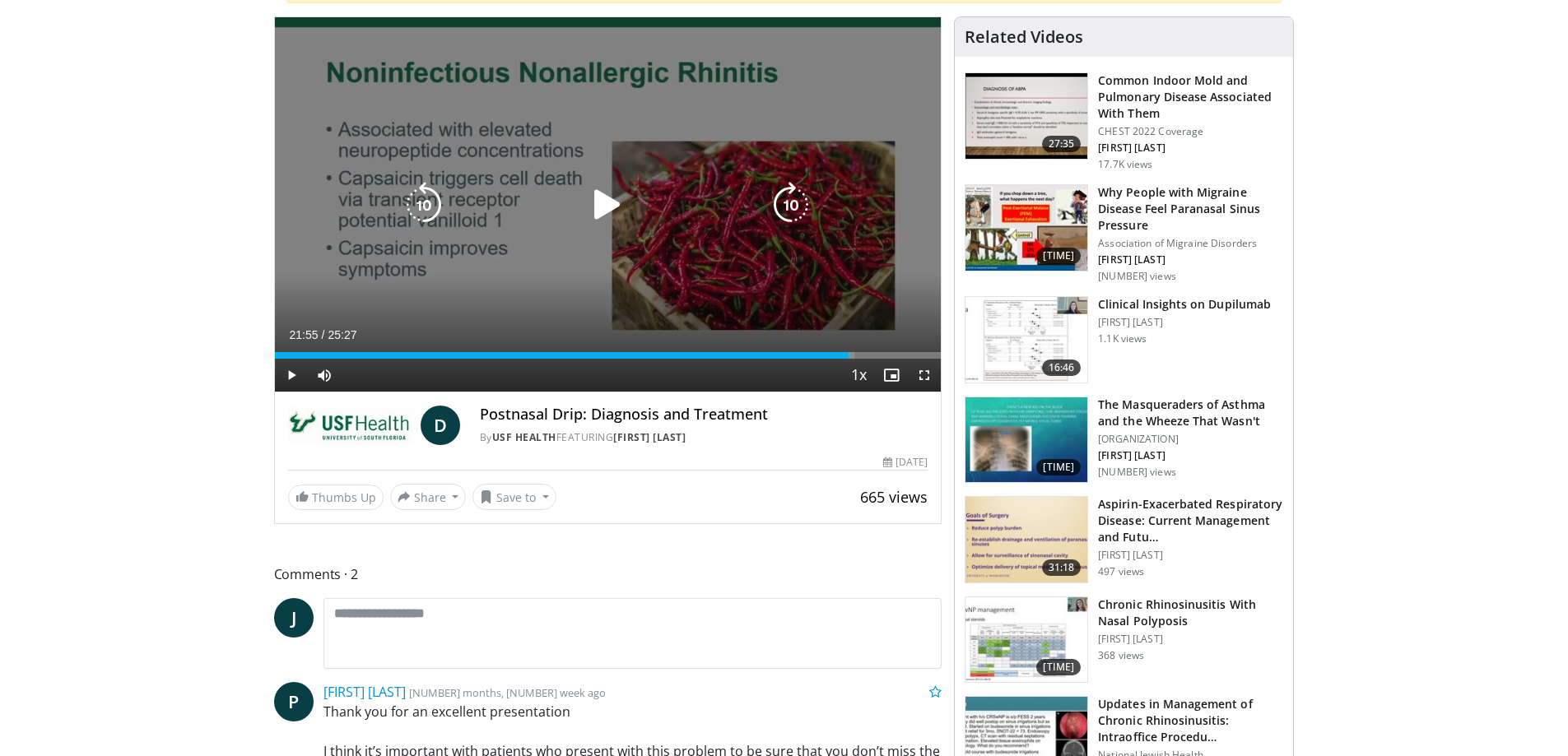 click at bounding box center (844, 355) 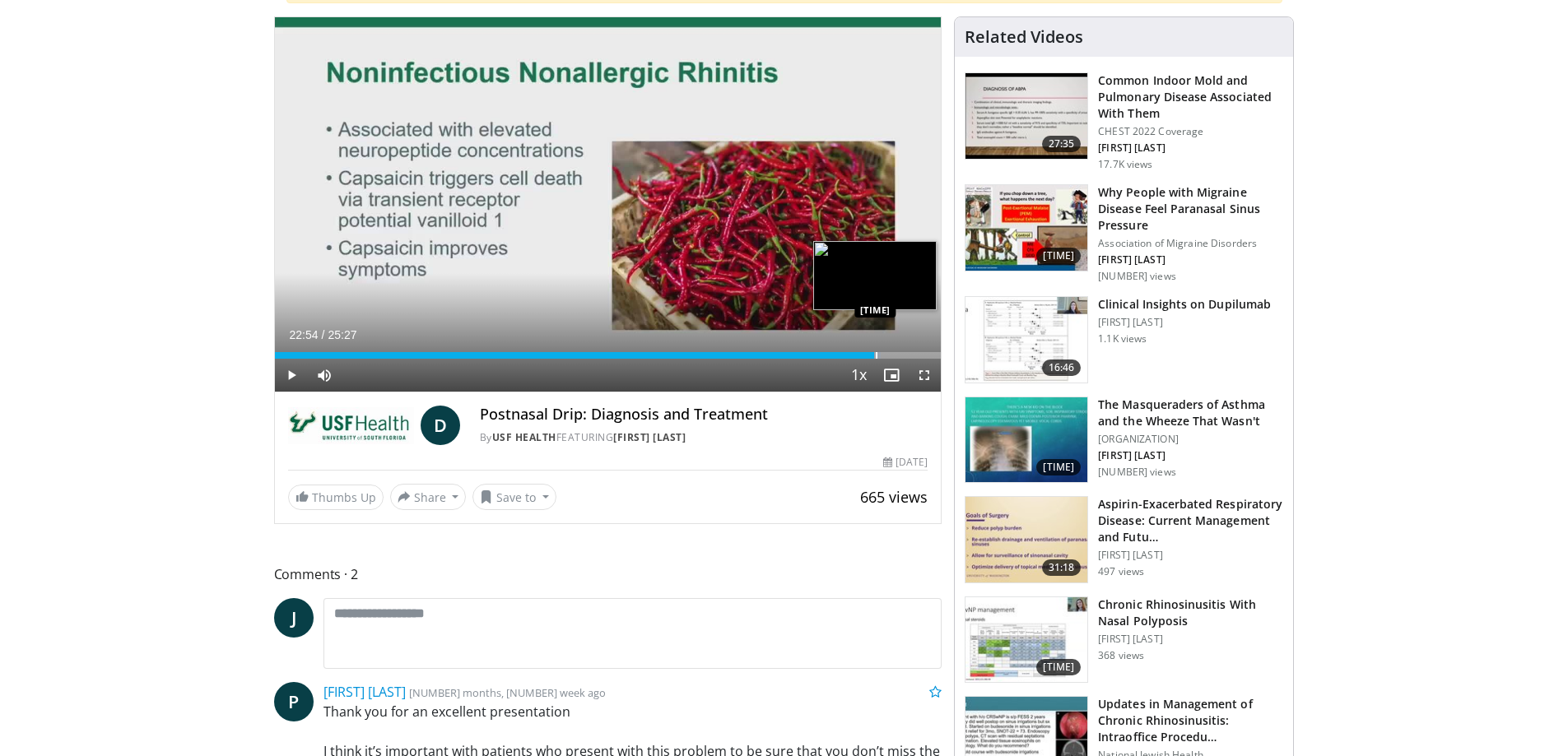 click at bounding box center [877, 355] 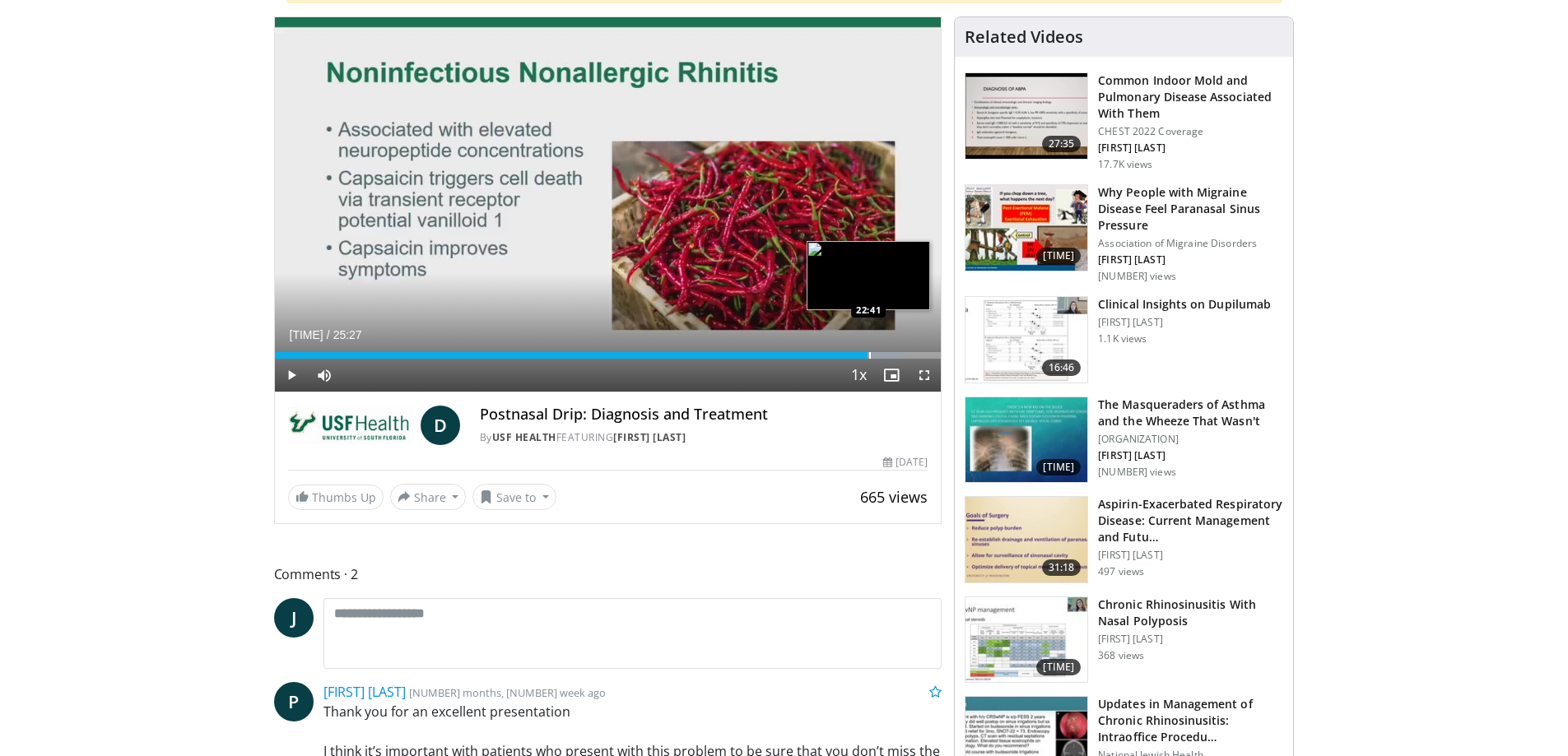 click at bounding box center (870, 355) 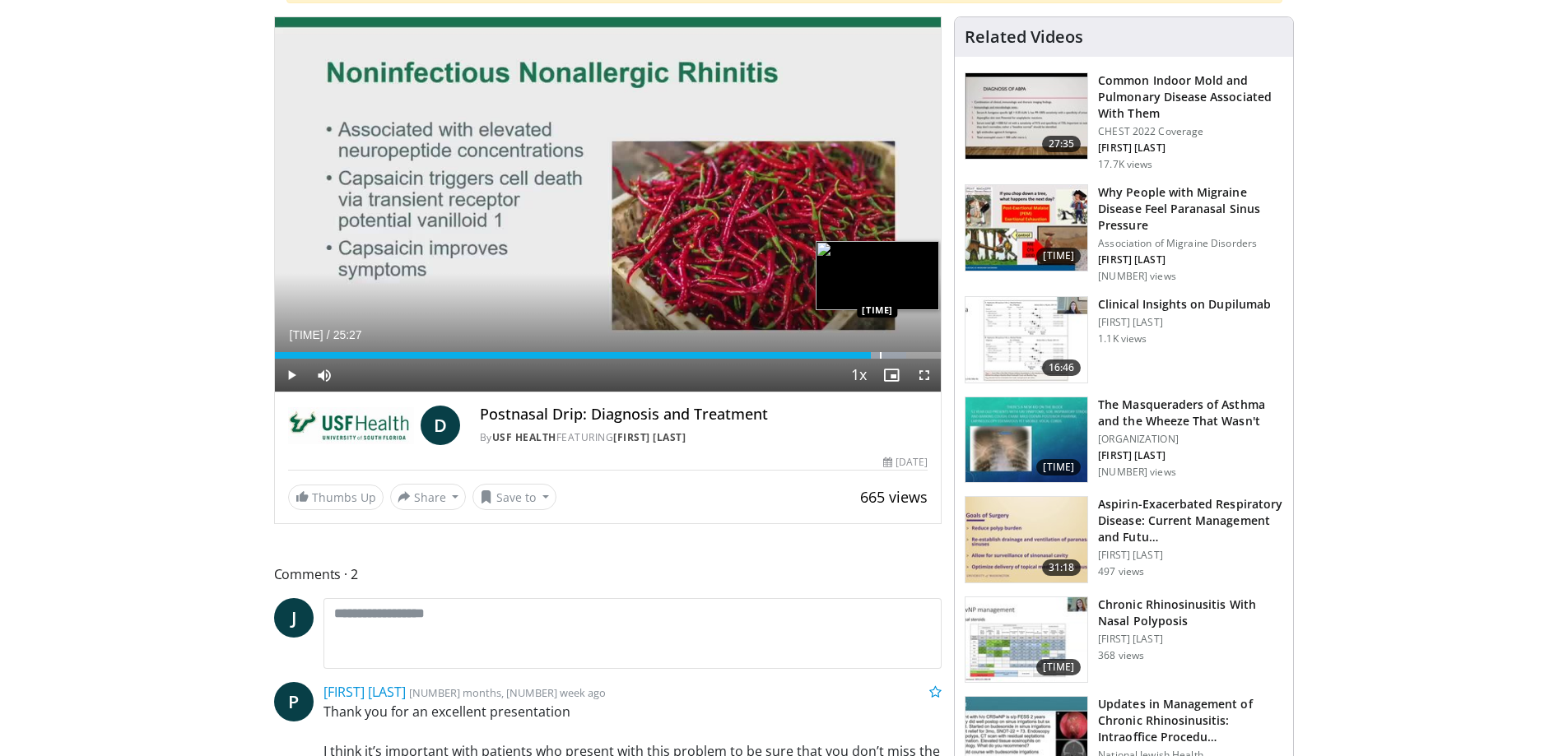 click at bounding box center [881, 355] 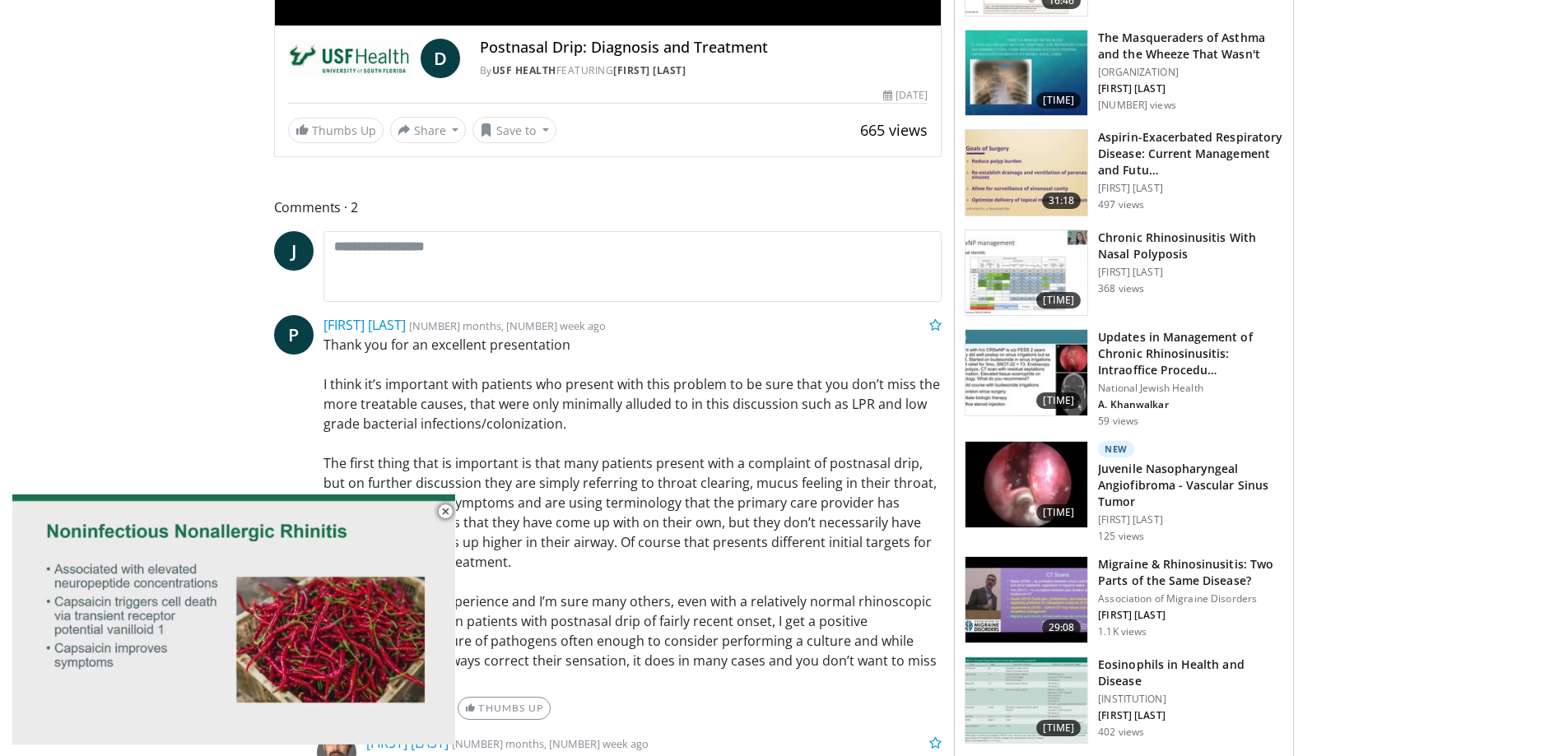 scroll, scrollTop: 576, scrollLeft: 0, axis: vertical 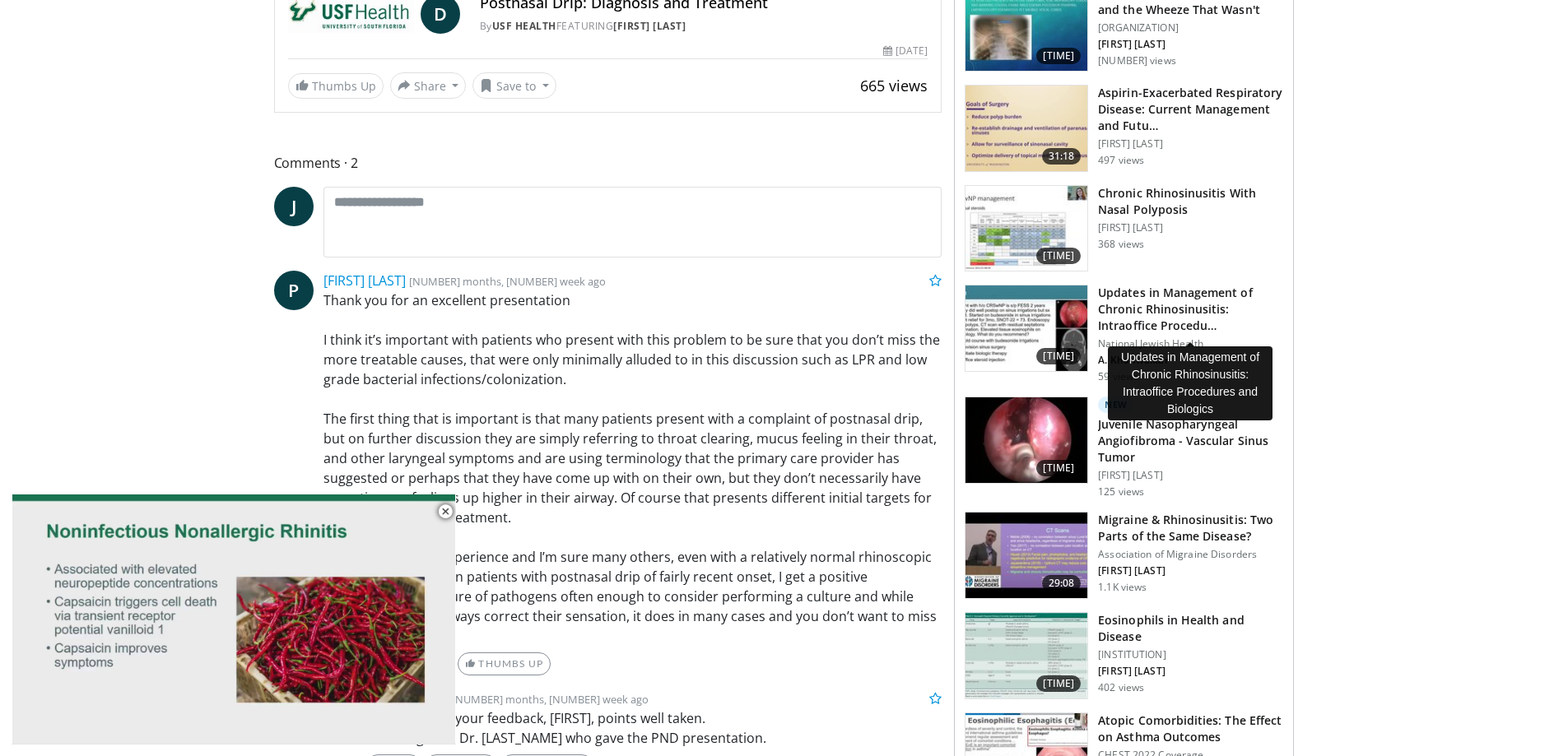 click on "Updates in Management of Chronic Rhinosinusitis: Intraoffice Procedu…" at bounding box center [1190, 309] 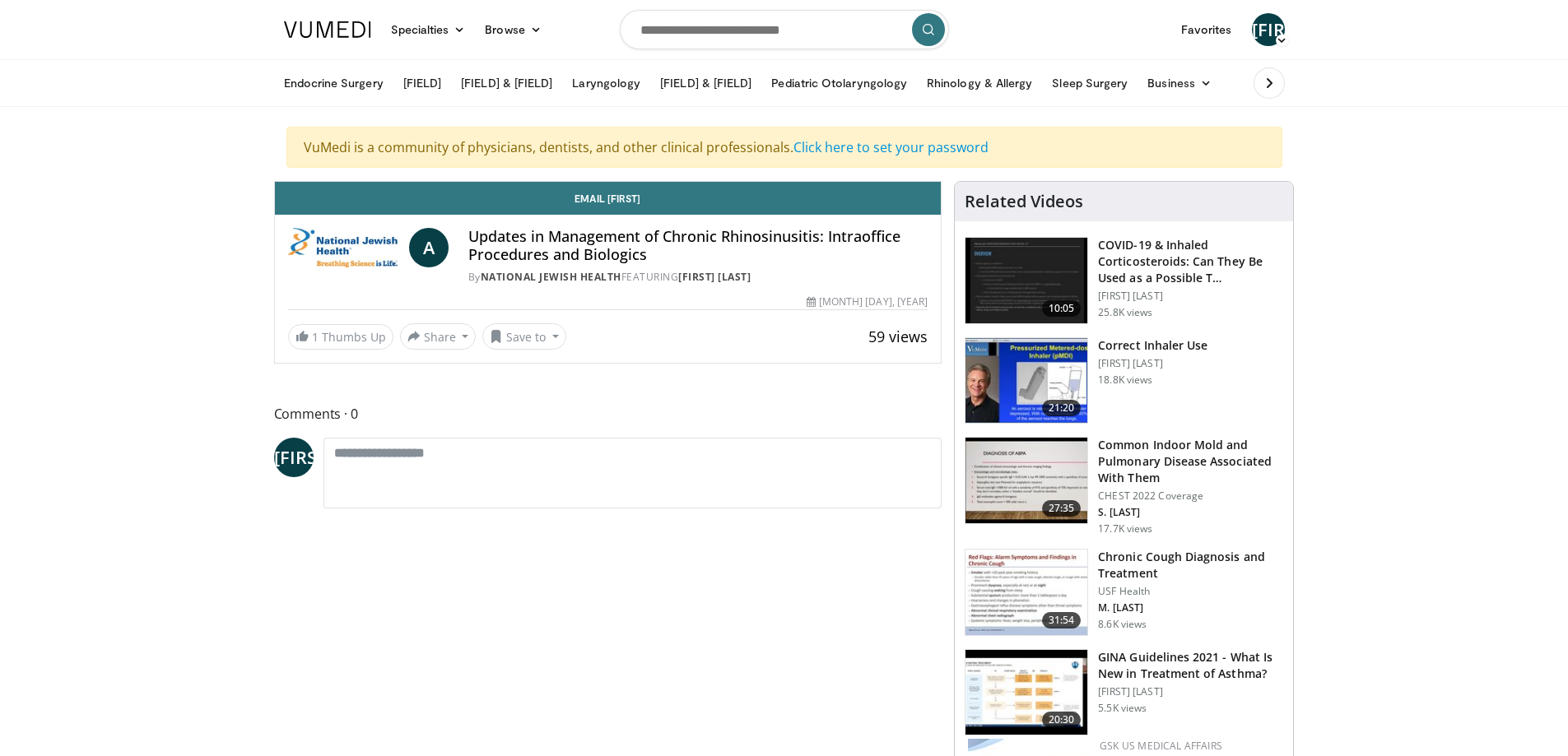 scroll, scrollTop: 0, scrollLeft: 0, axis: both 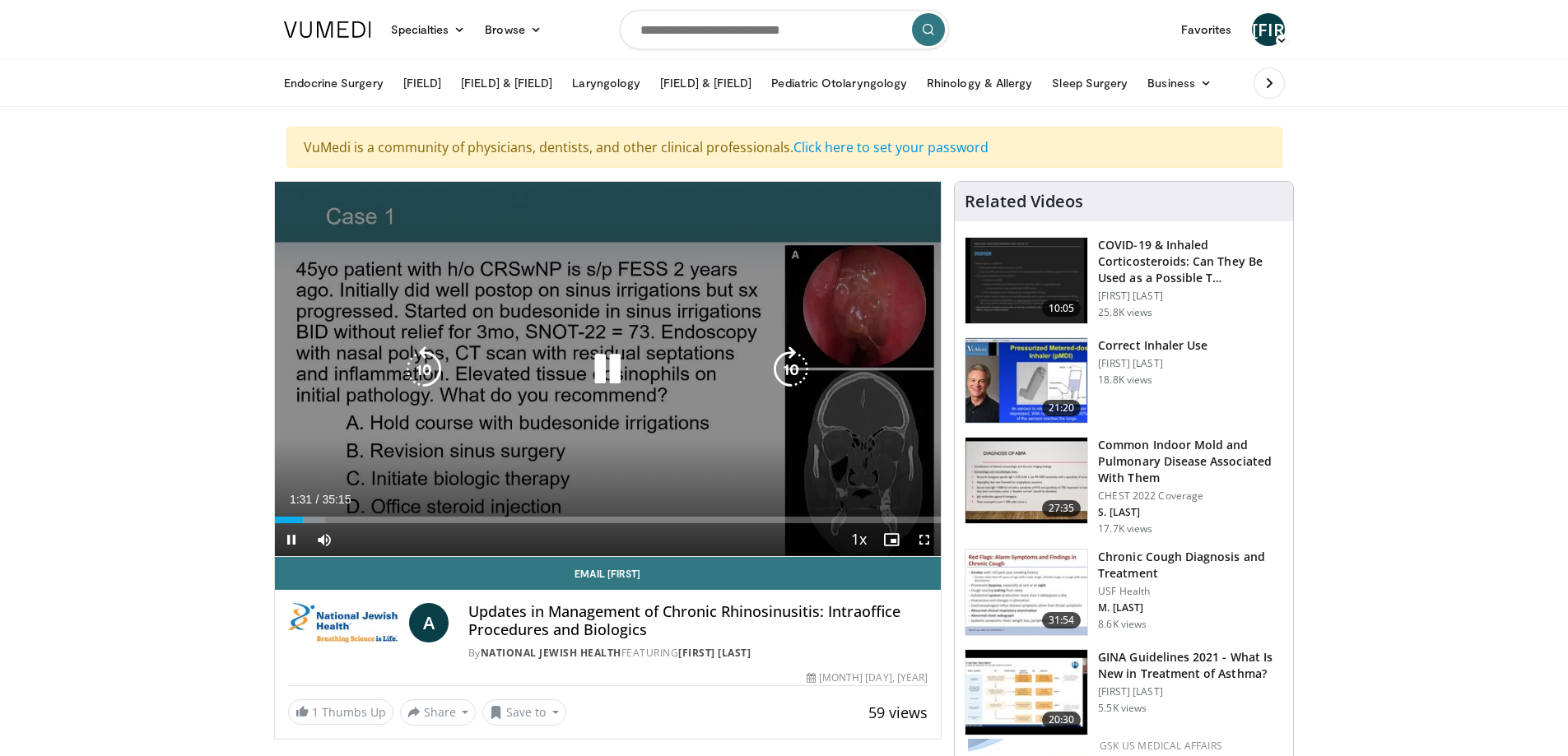 click at bounding box center [607, 369] 